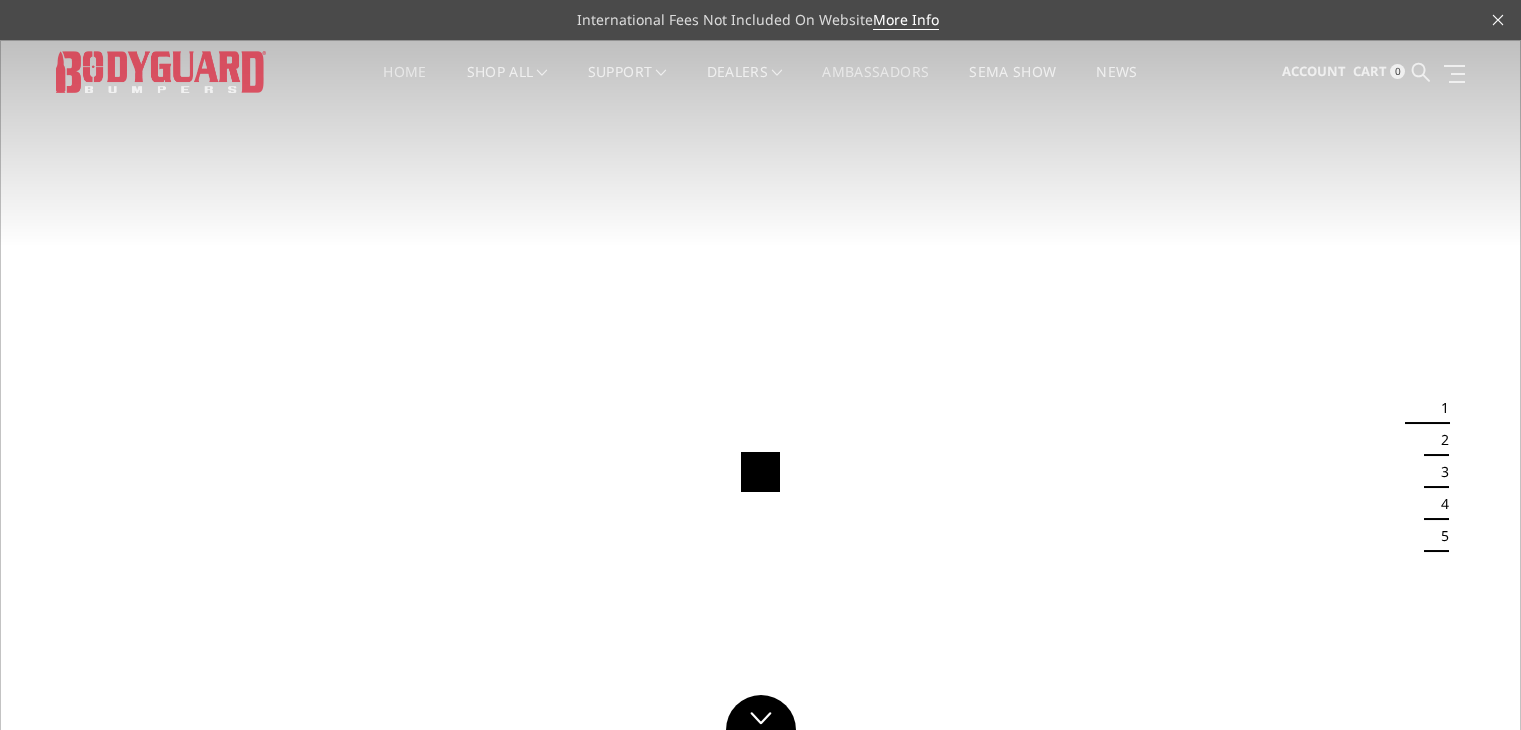 scroll, scrollTop: 0, scrollLeft: 0, axis: both 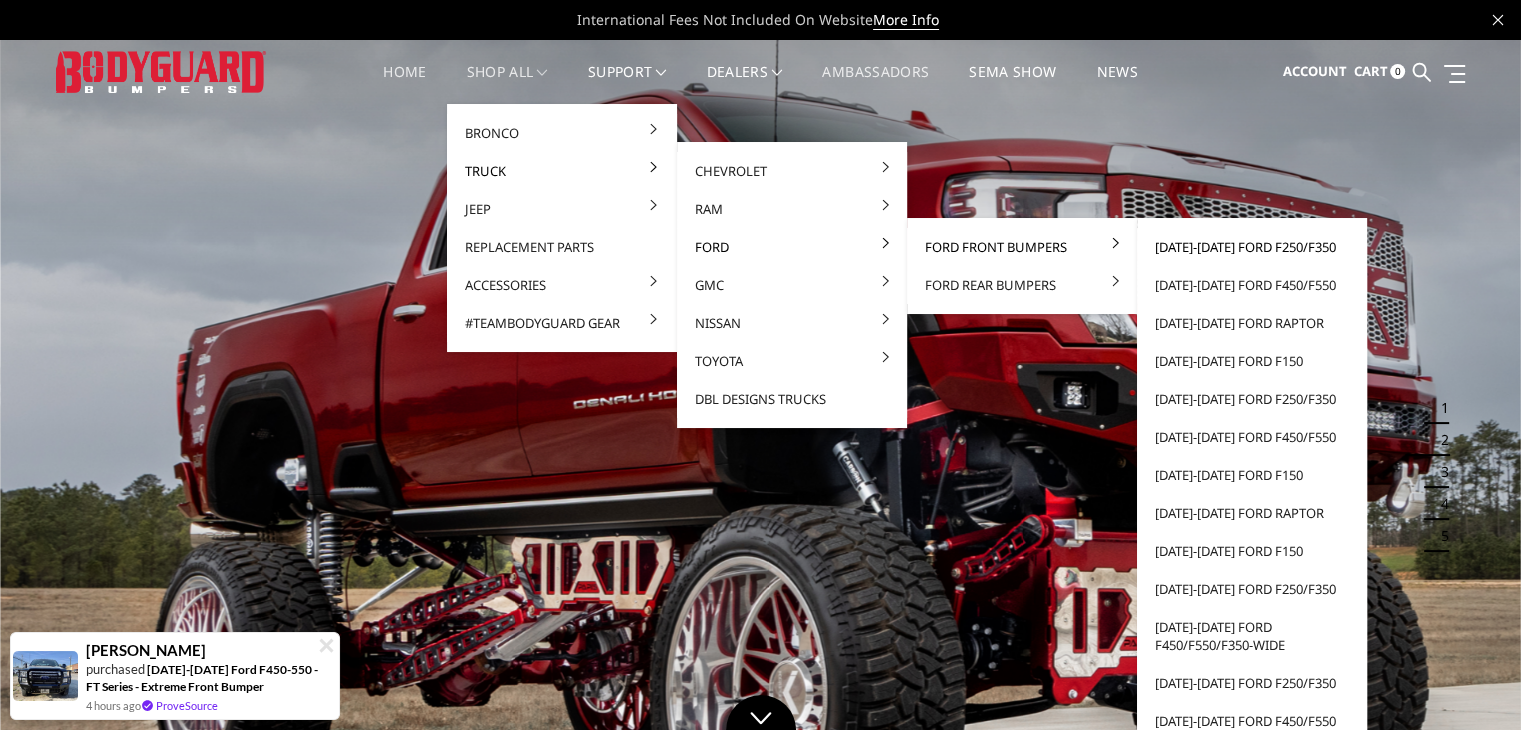 click on "[DATE]-[DATE] Ford F250/F350" at bounding box center [1252, 247] 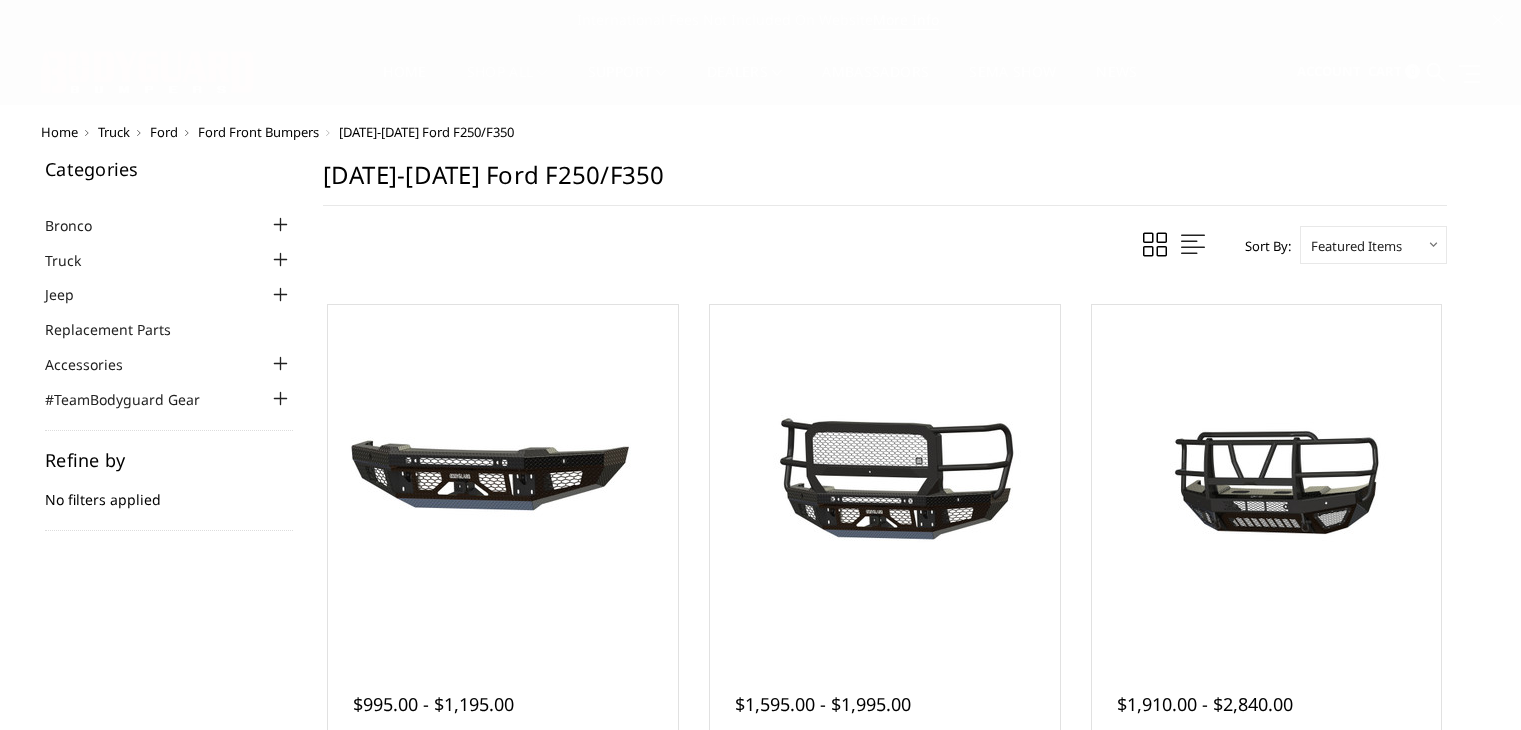 scroll, scrollTop: 0, scrollLeft: 0, axis: both 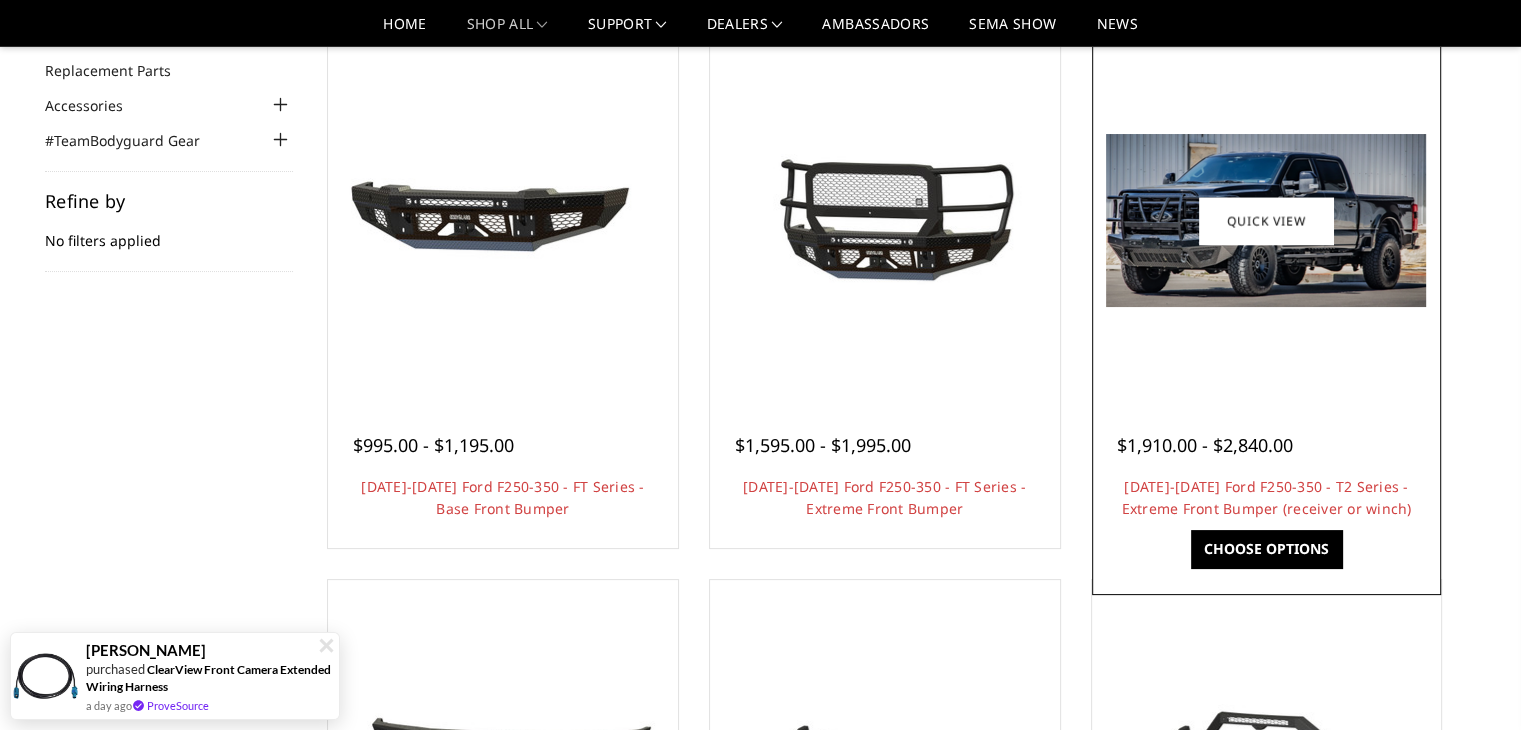 click at bounding box center [1266, 220] 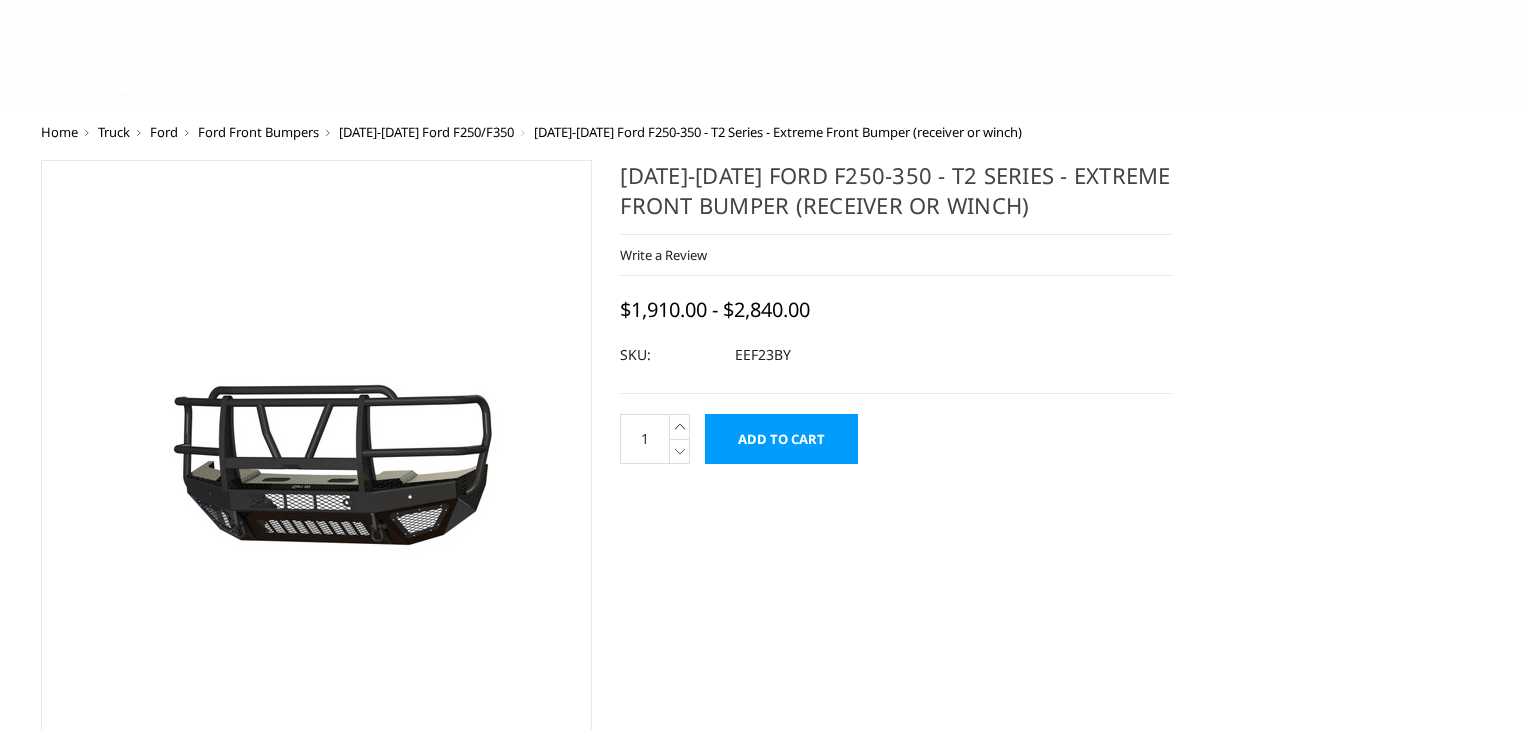 scroll, scrollTop: 0, scrollLeft: 0, axis: both 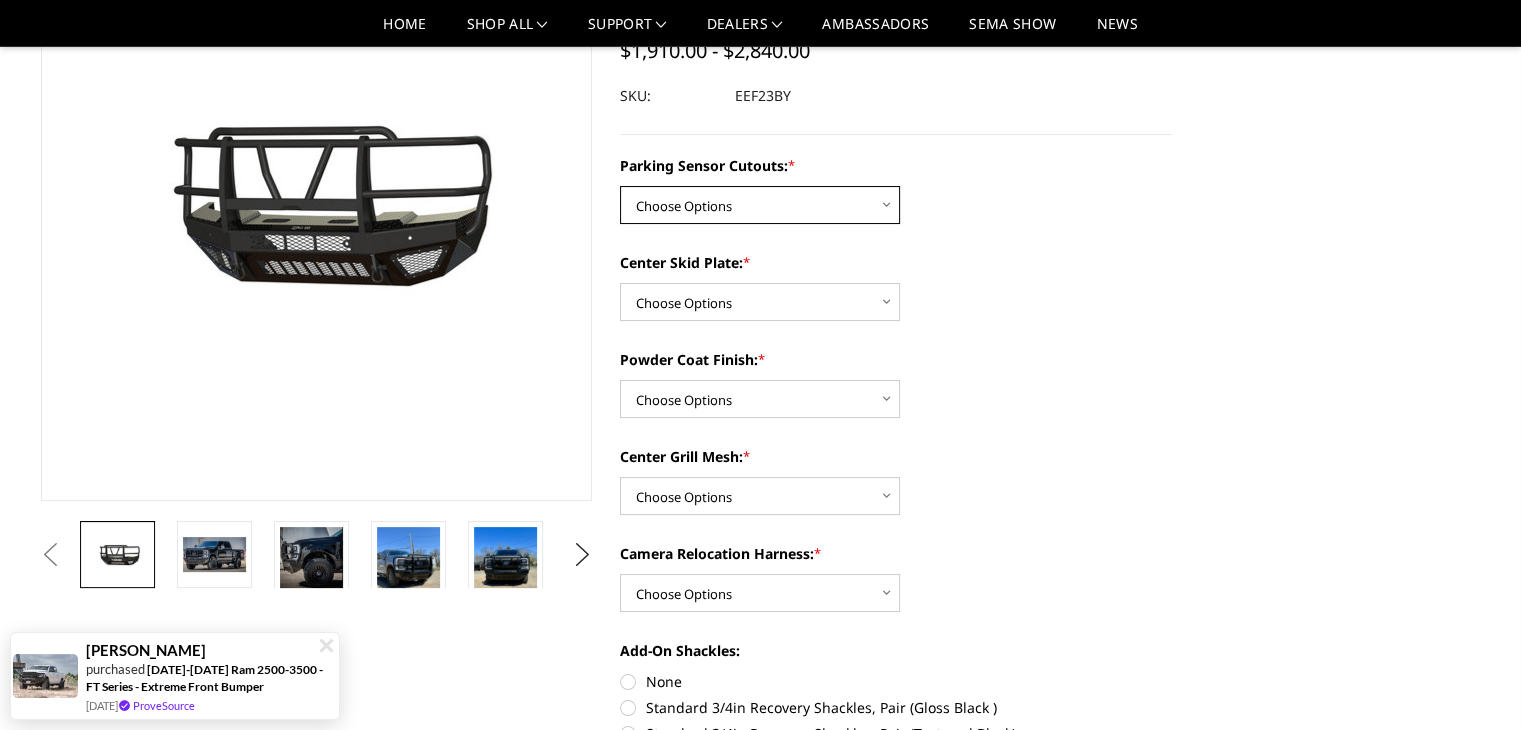 click on "Choose Options
Yes - With Parking Sensor Cutouts" at bounding box center [760, 205] 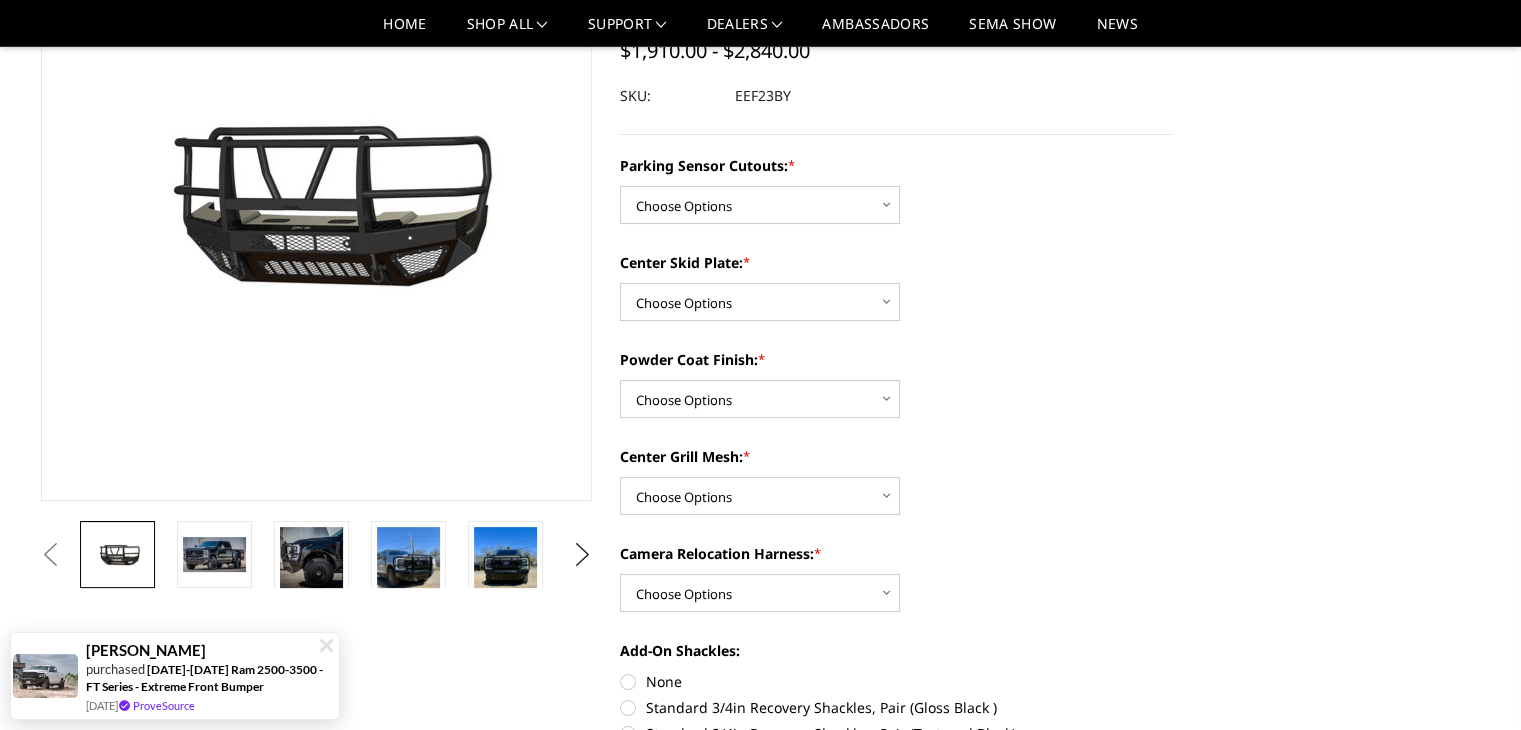 click on "Parking Sensor Cutouts:
*
Choose Options
Yes - With Parking Sensor Cutouts
Center Skid Plate:
*
Choose Options
2" Receiver Tube
Standard Skid Plate (included)
Winch Mount Skid Plate
Powder Coat Finish:
*
Choose Options
Bare Metal
Gloss Black Powder Coat
Textured Black Powder Coat
Center Grill Mesh:
*
Choose Options
With expanded metal
Without expanded metal
Camera Relocation Harness:
*
Choose Options
With camera harness" at bounding box center [896, 679] 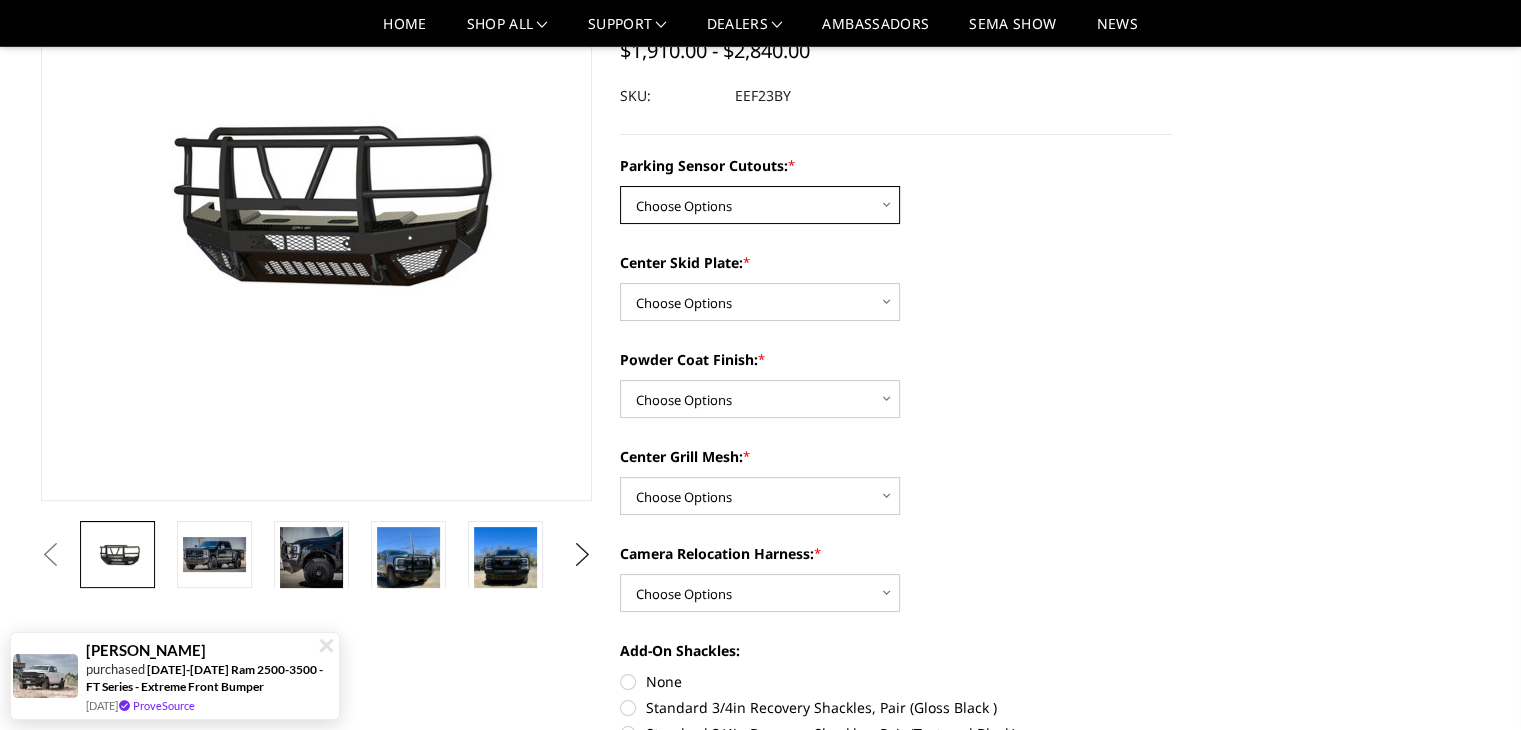 click on "Choose Options
Yes - With Parking Sensor Cutouts" at bounding box center (760, 205) 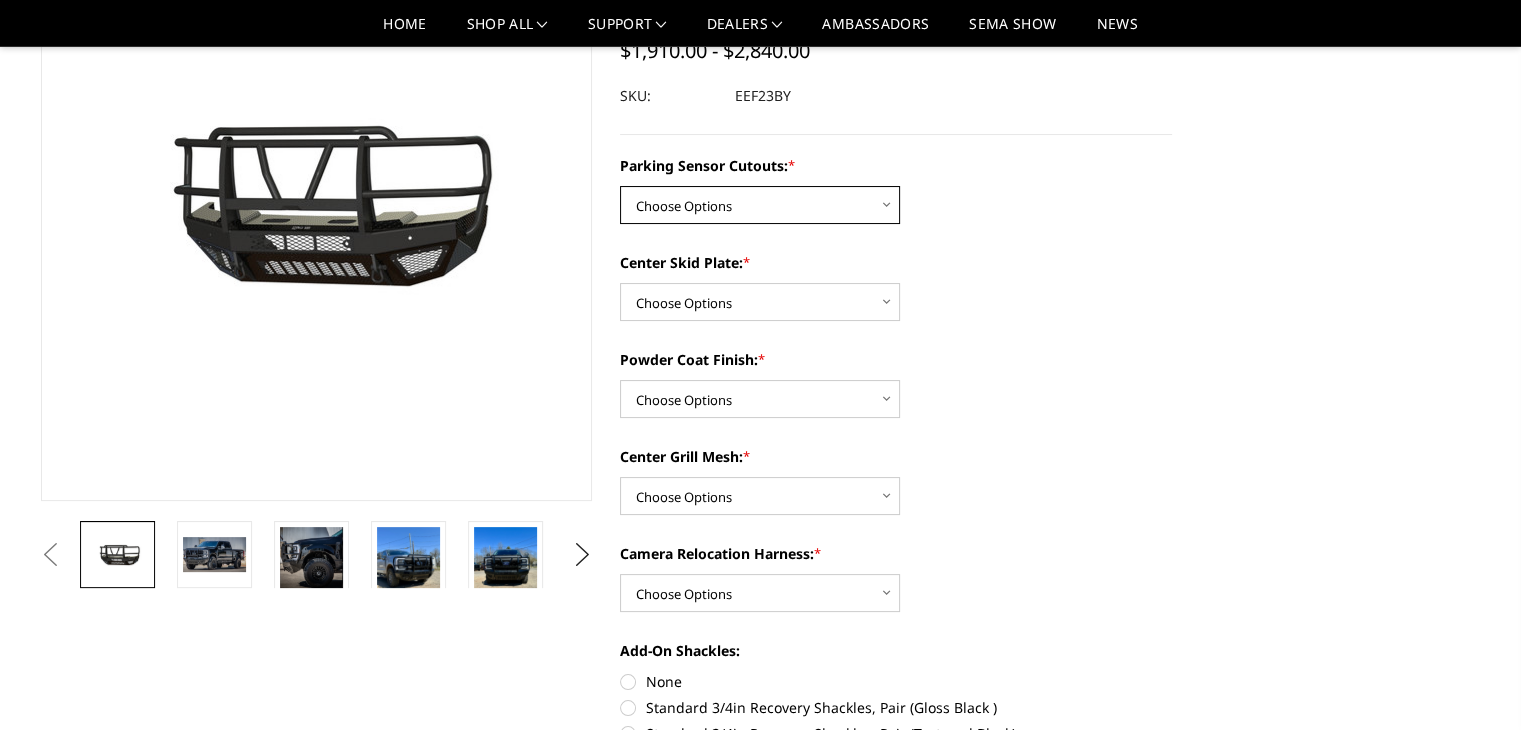 click on "Choose Options
Yes - With Parking Sensor Cutouts" at bounding box center (760, 205) 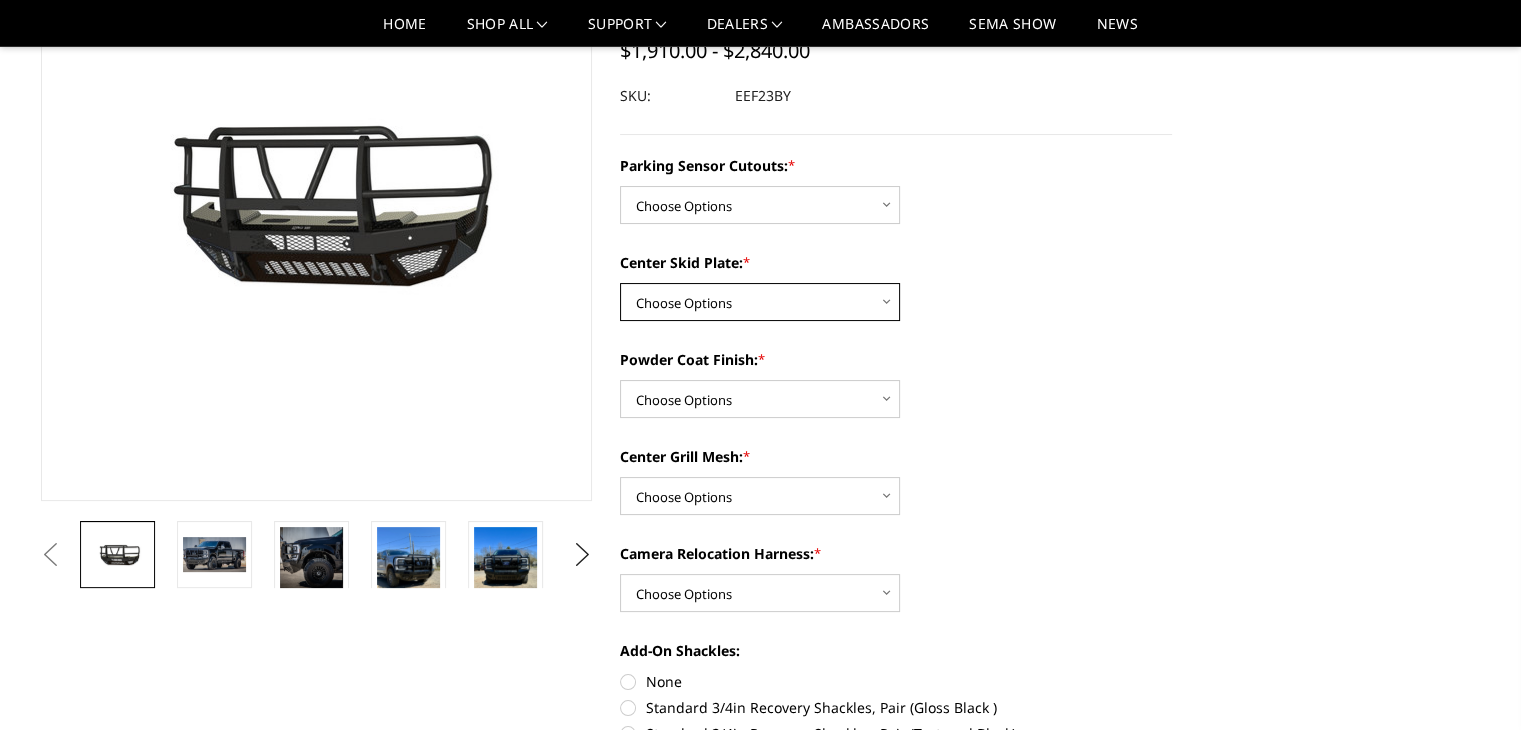 click on "Choose Options
2" Receiver Tube
Standard Skid Plate (included)
Winch Mount Skid Plate" at bounding box center [760, 302] 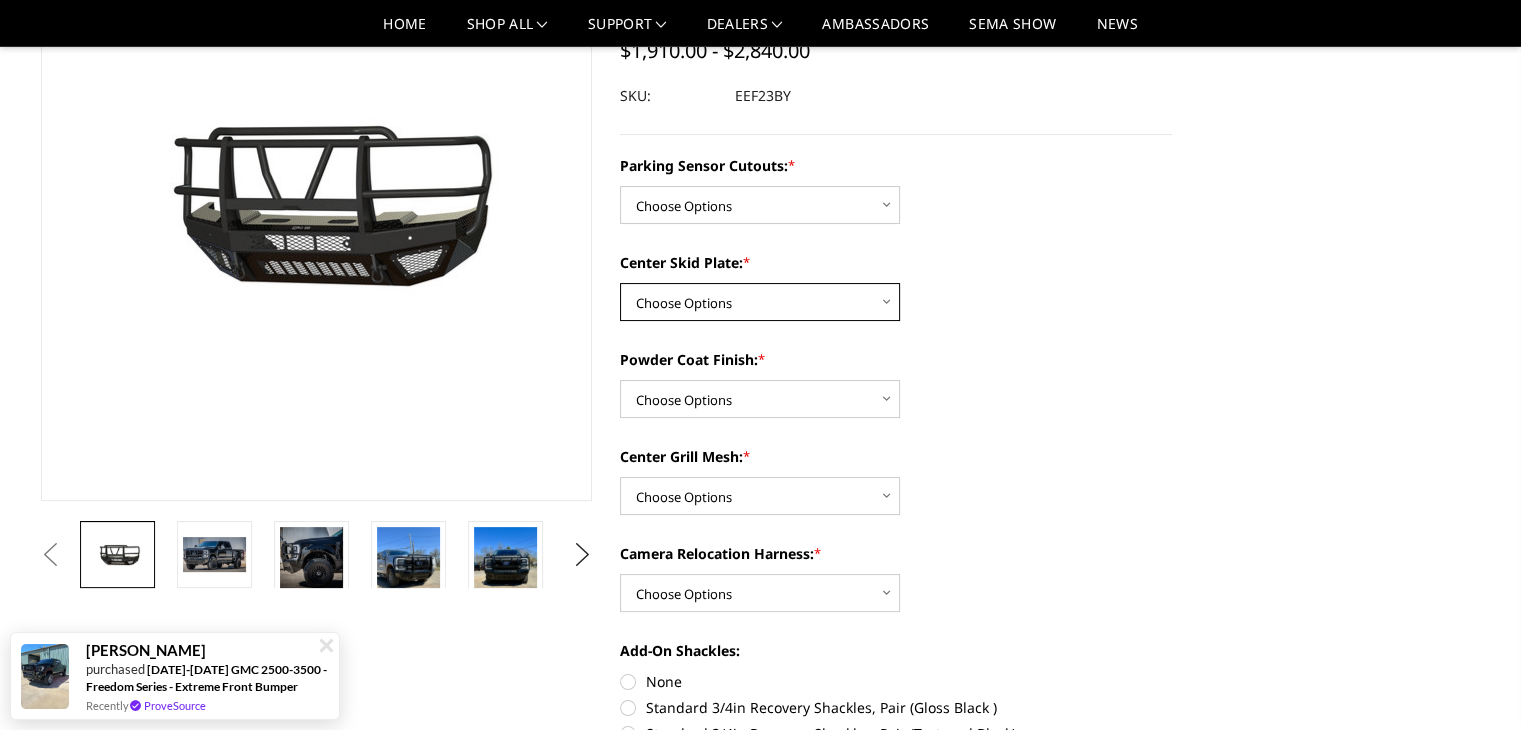 select on "3747" 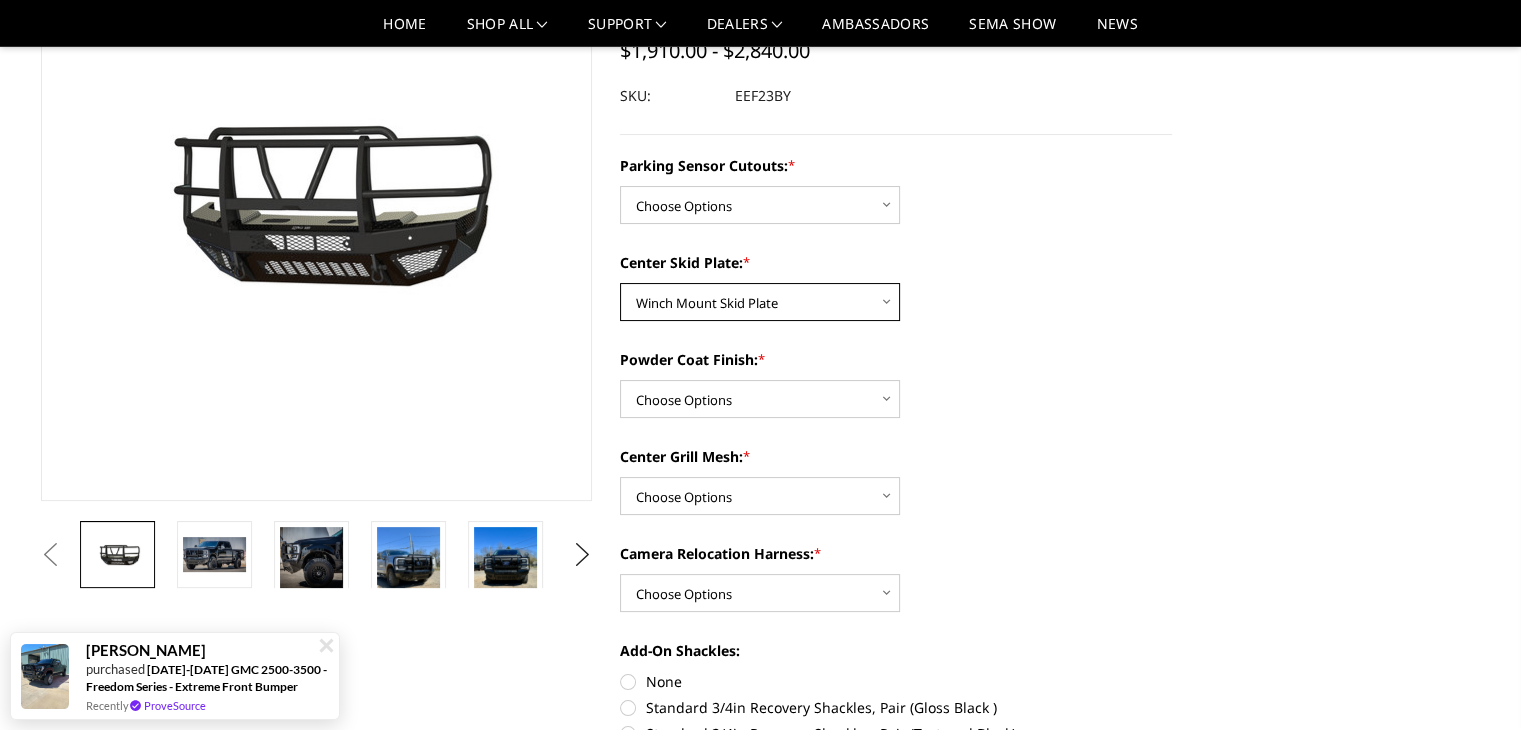 click on "Choose Options
2" Receiver Tube
Standard Skid Plate (included)
Winch Mount Skid Plate" at bounding box center [760, 302] 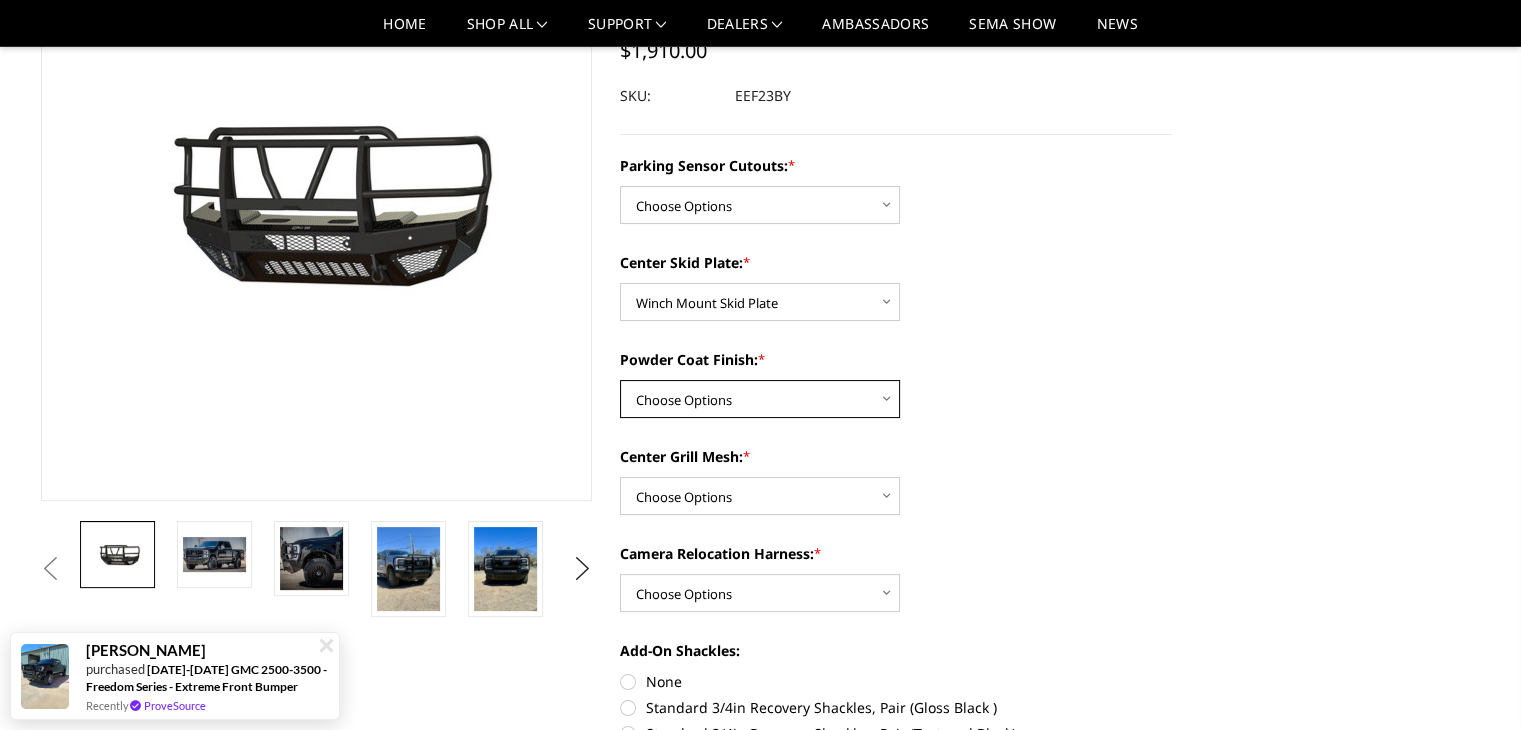 click on "Choose Options
Bare Metal
Gloss Black Powder Coat
Textured Black Powder Coat" at bounding box center (760, 399) 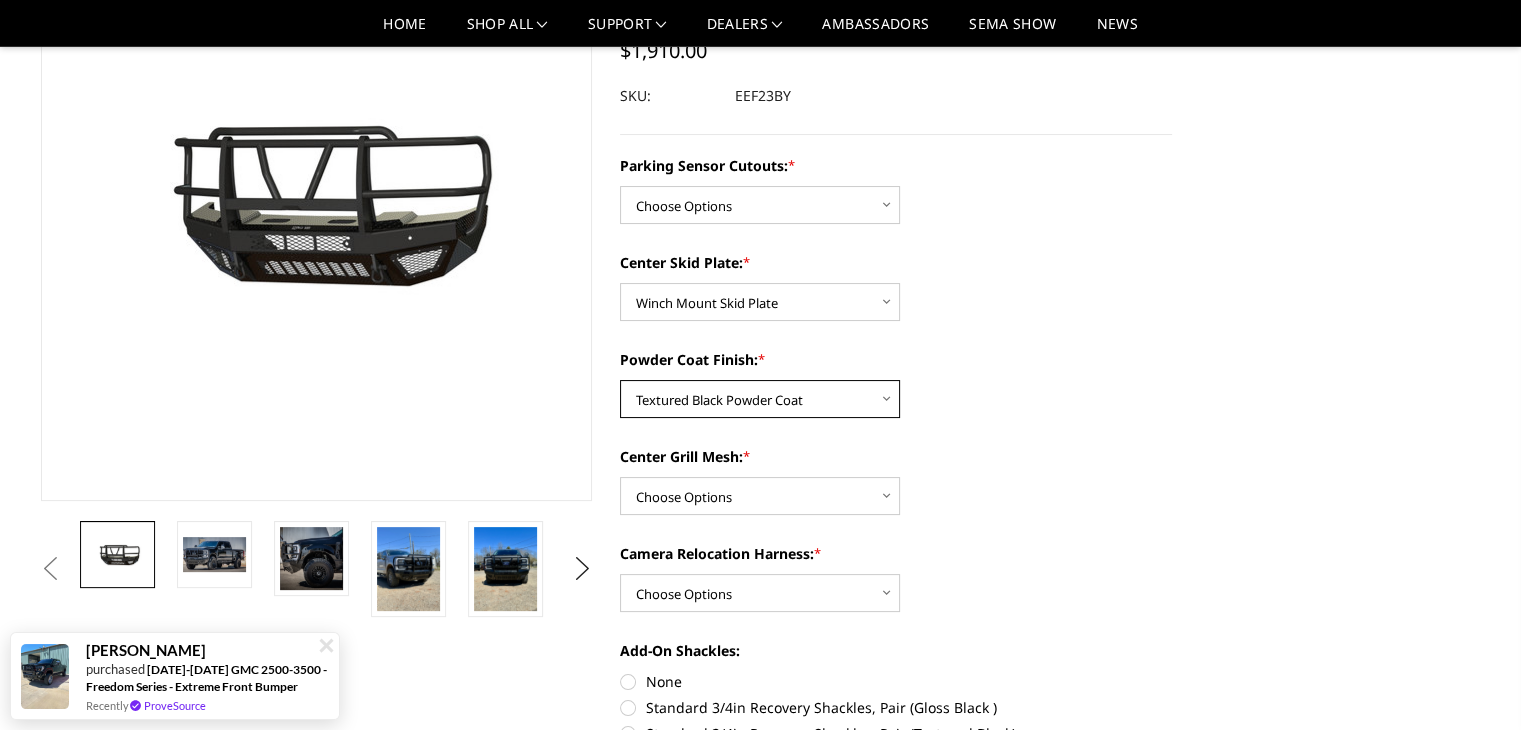 click on "Choose Options
Bare Metal
Gloss Black Powder Coat
Textured Black Powder Coat" at bounding box center [760, 399] 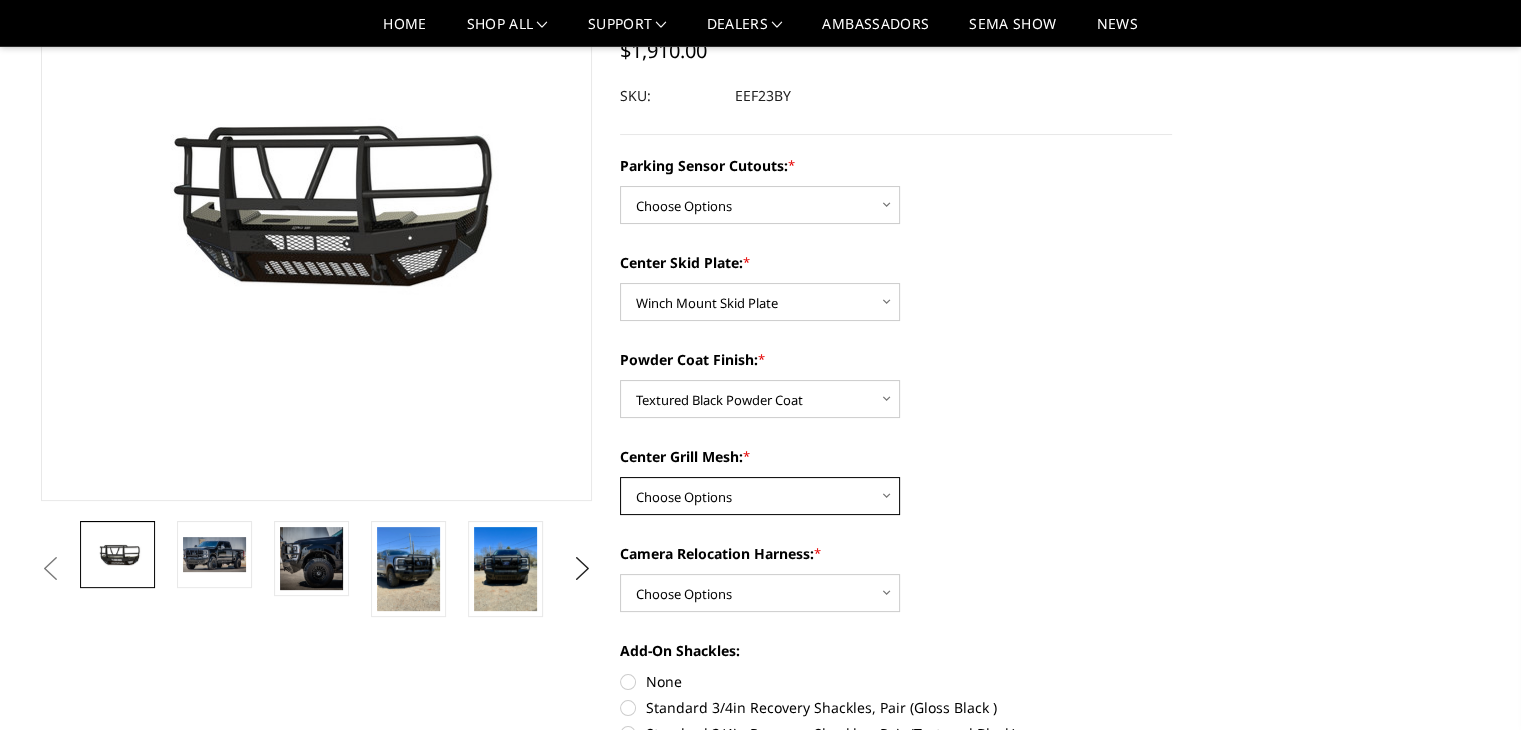 click on "Choose Options
With expanded metal
Without expanded metal" at bounding box center [760, 496] 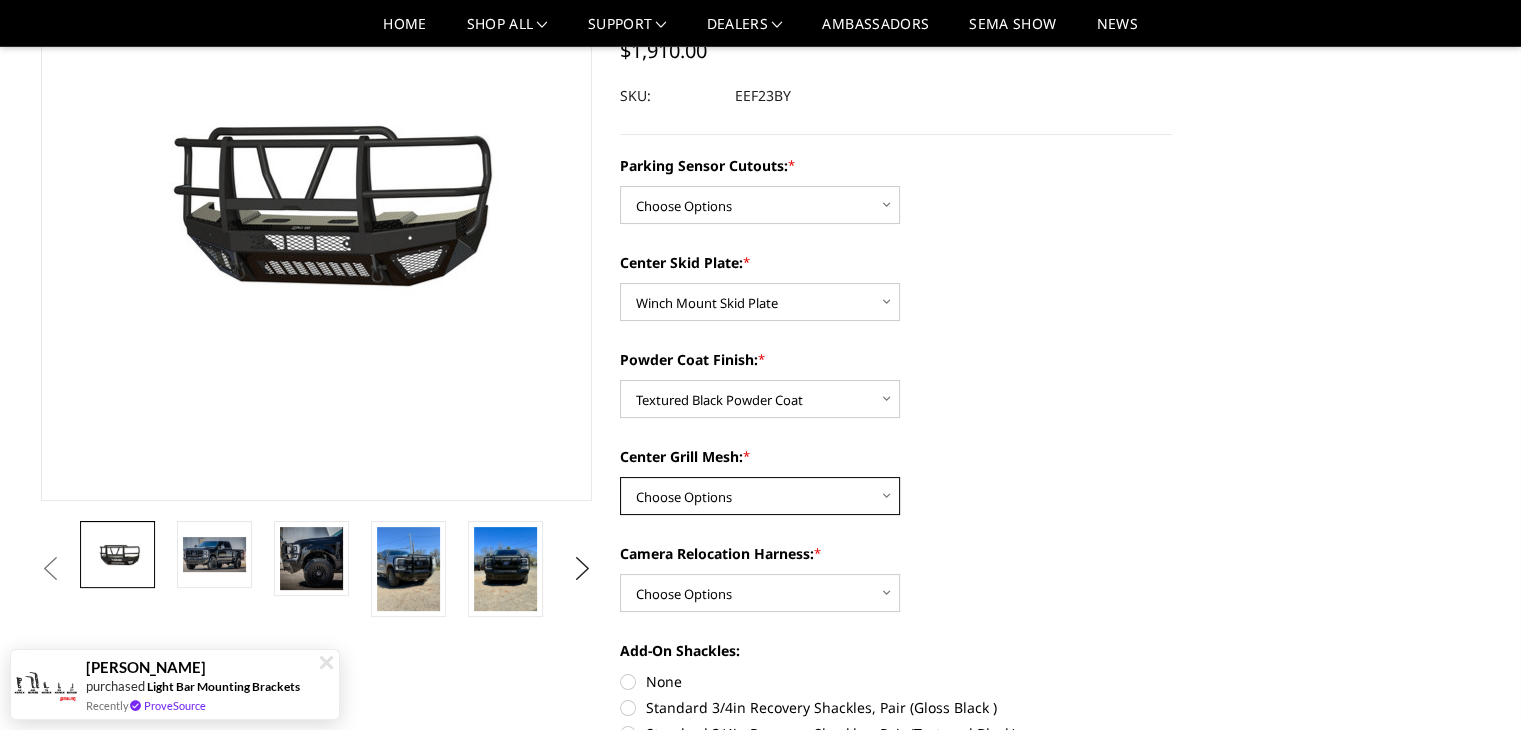 select on "3752" 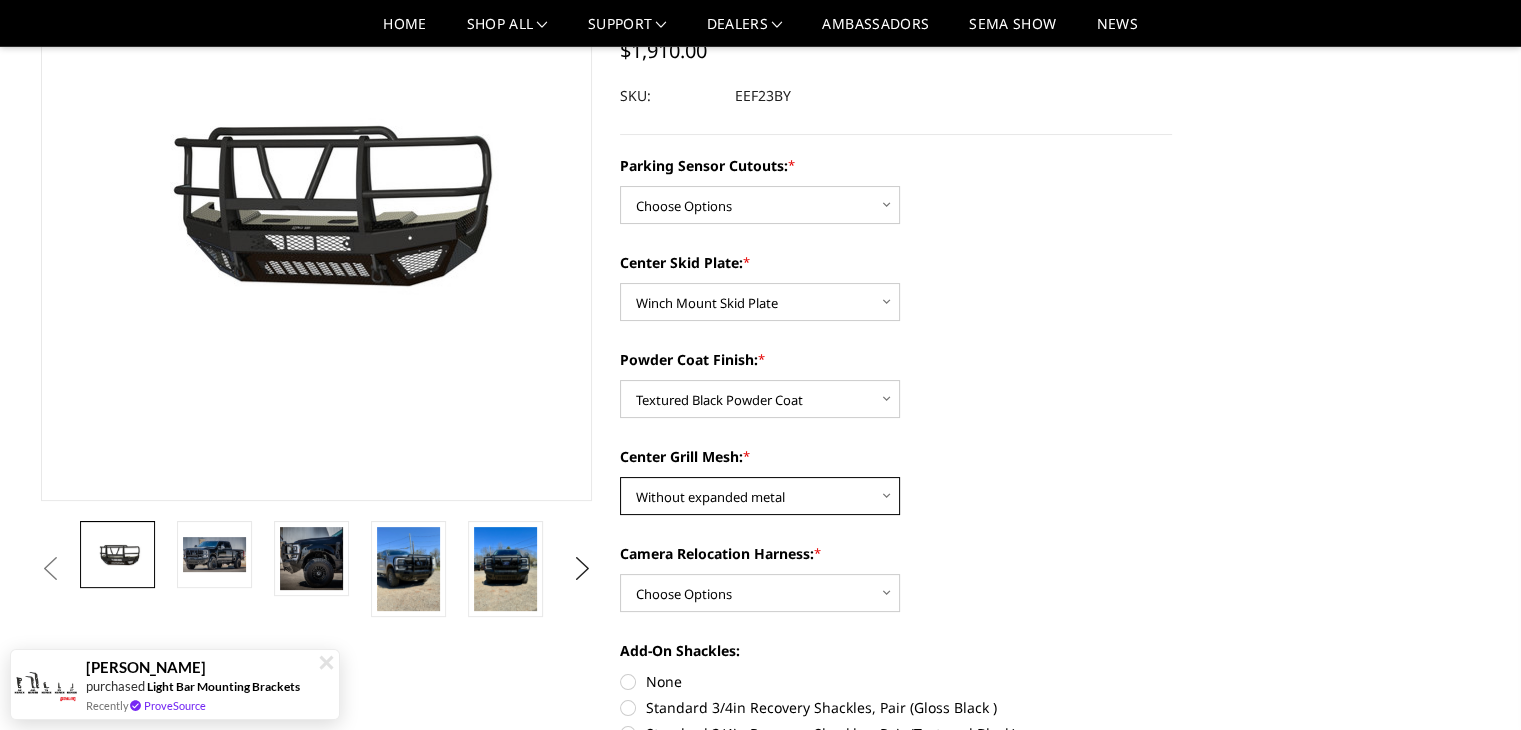 click on "Choose Options
With expanded metal
Without expanded metal" at bounding box center [760, 496] 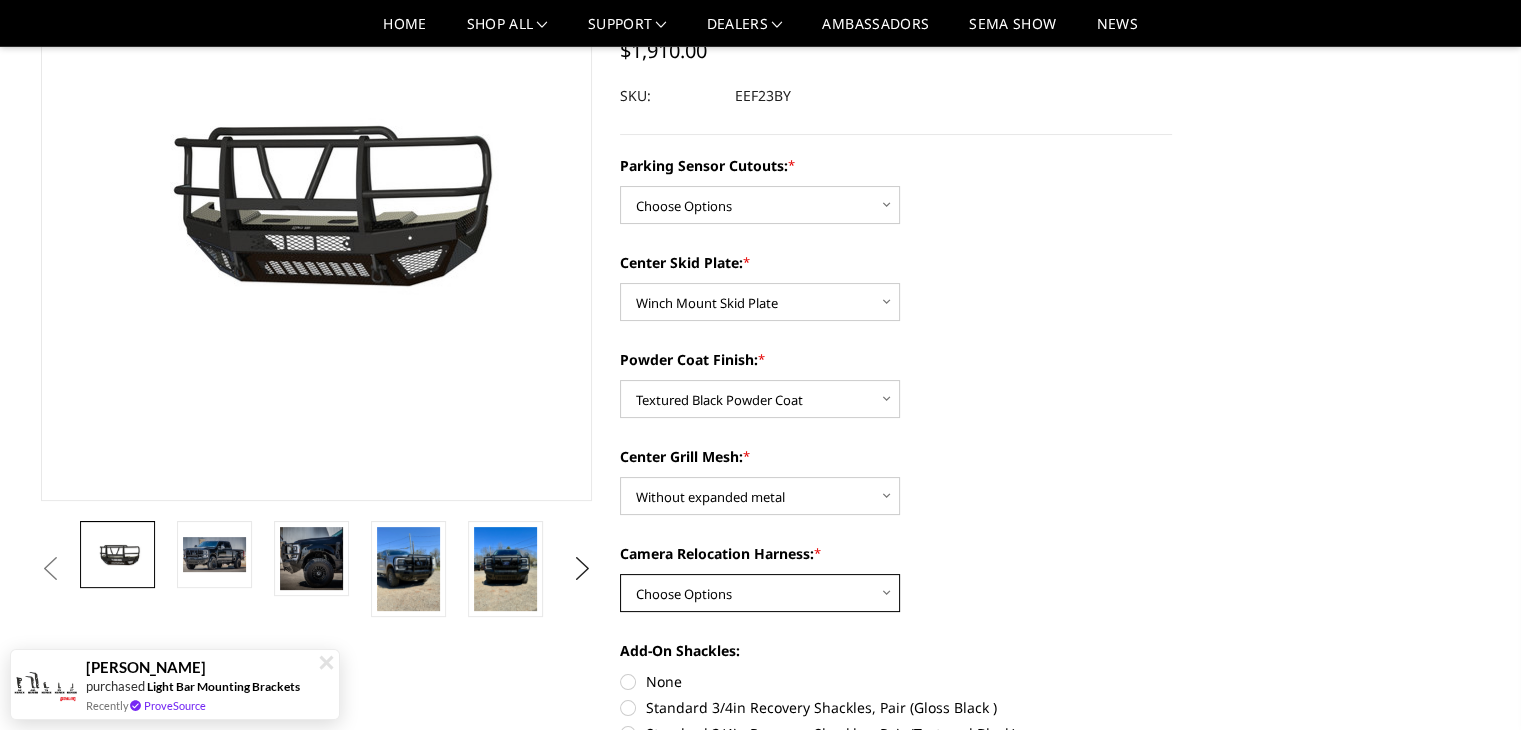 click on "Choose Options
With camera harness
Without camera harness" at bounding box center (760, 593) 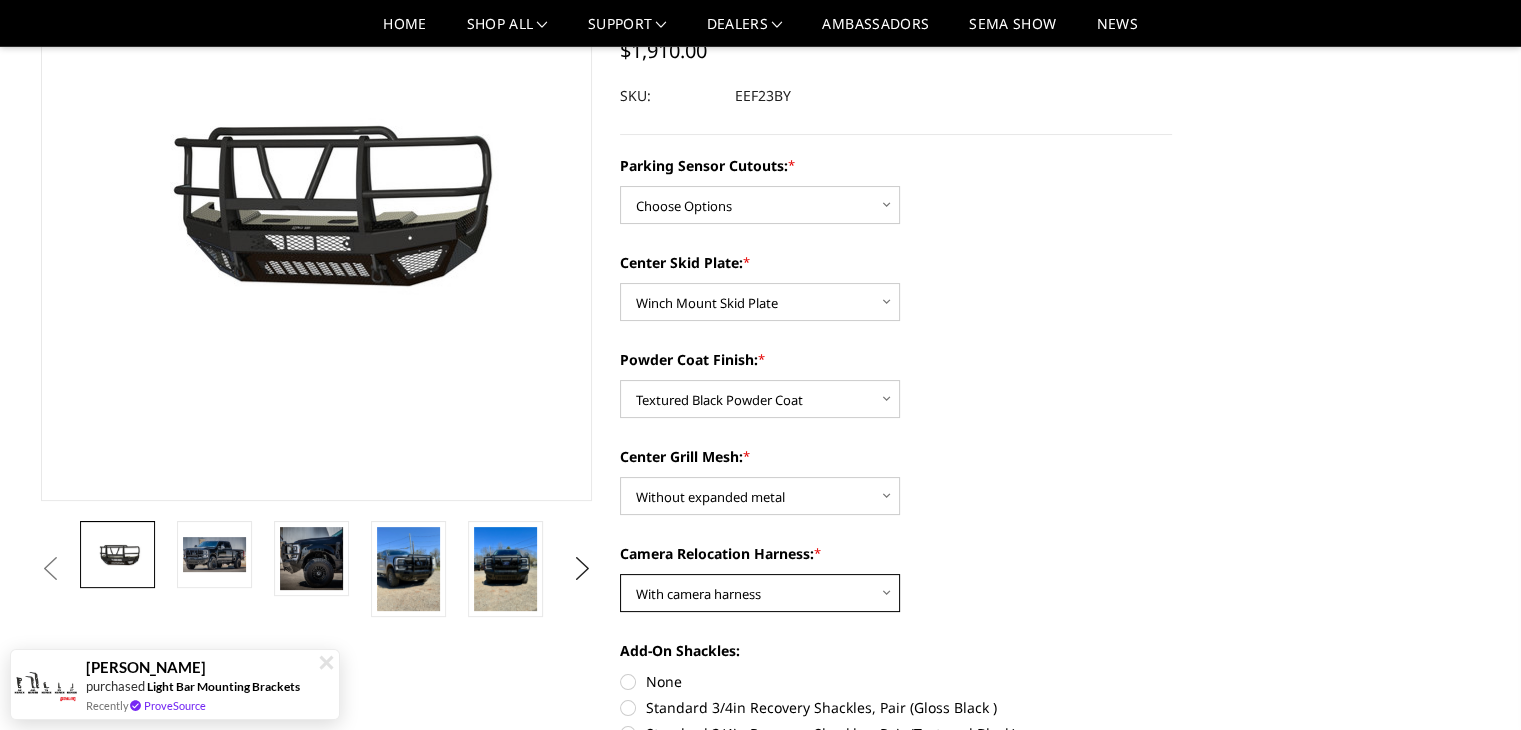 click on "Choose Options
With camera harness
Without camera harness" at bounding box center [760, 593] 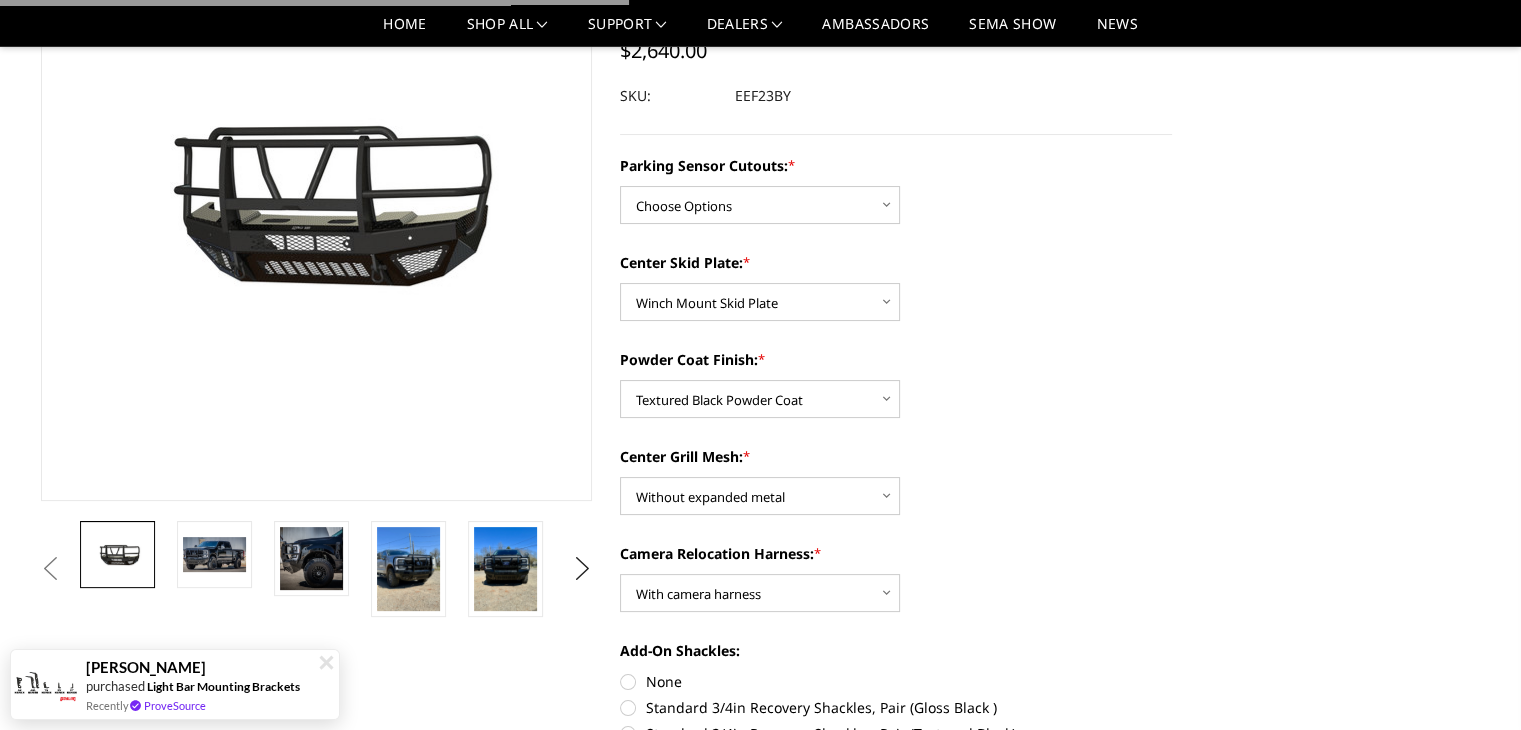 click on "Camera Relocation Harness:
*" at bounding box center (896, 553) 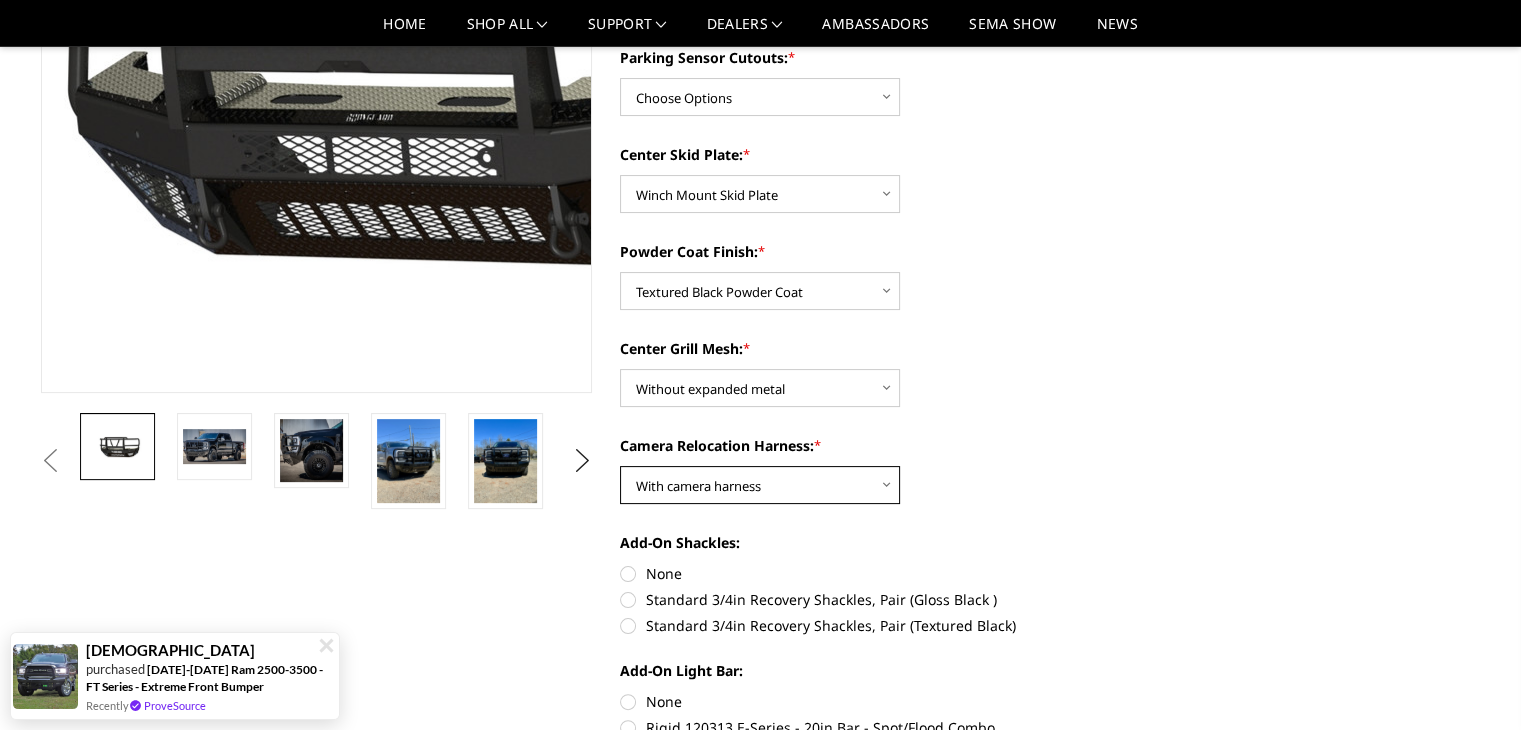 scroll, scrollTop: 200, scrollLeft: 0, axis: vertical 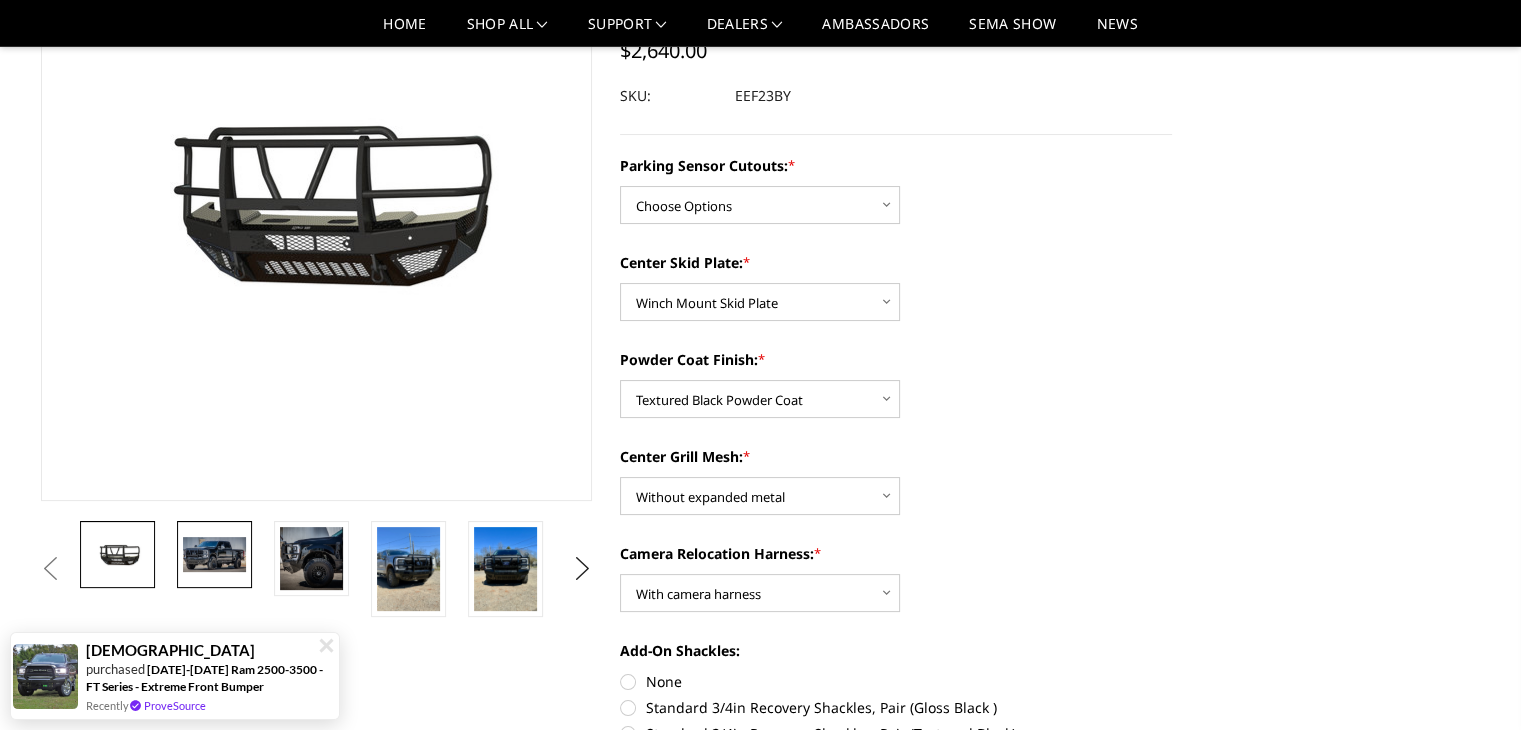 click at bounding box center [214, 554] 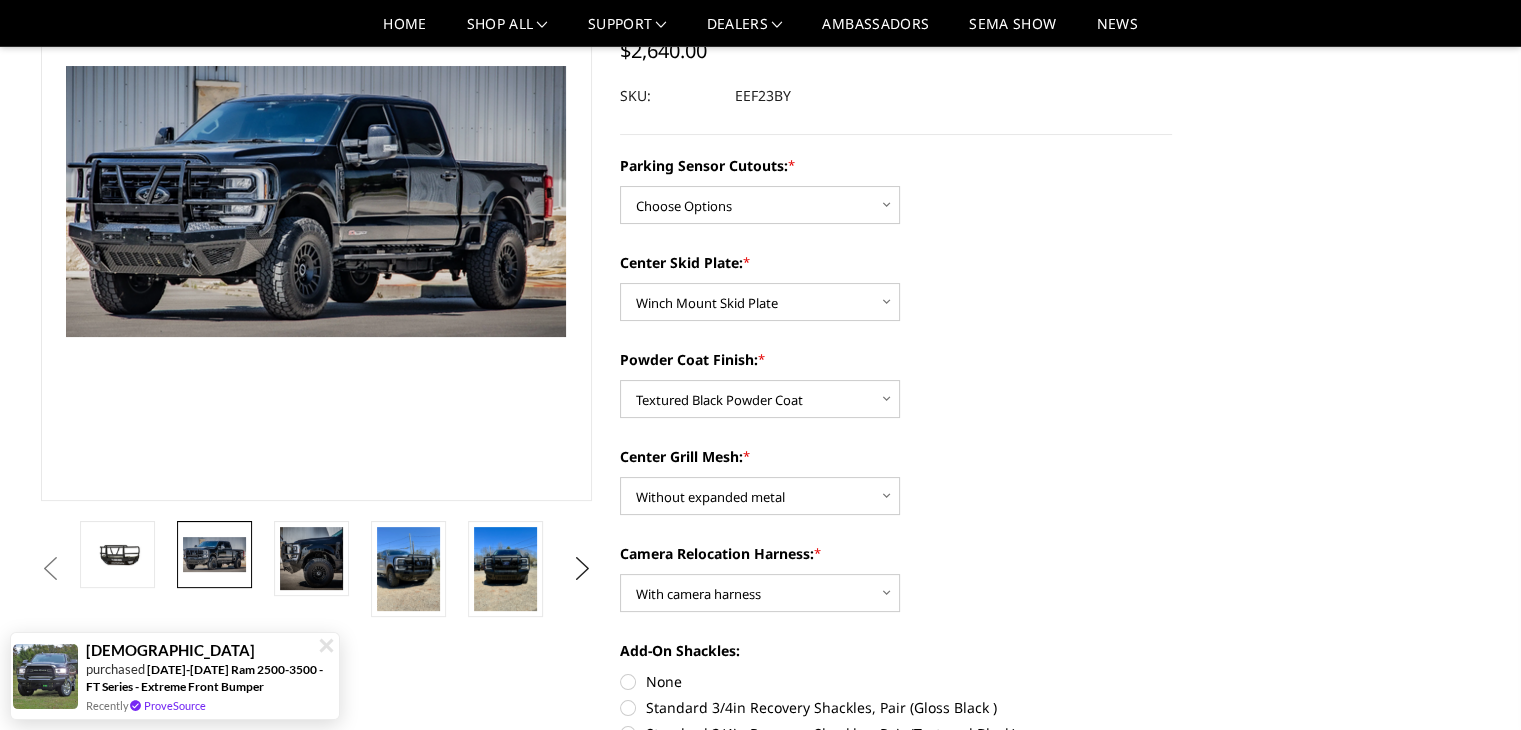 scroll, scrollTop: 204, scrollLeft: 0, axis: vertical 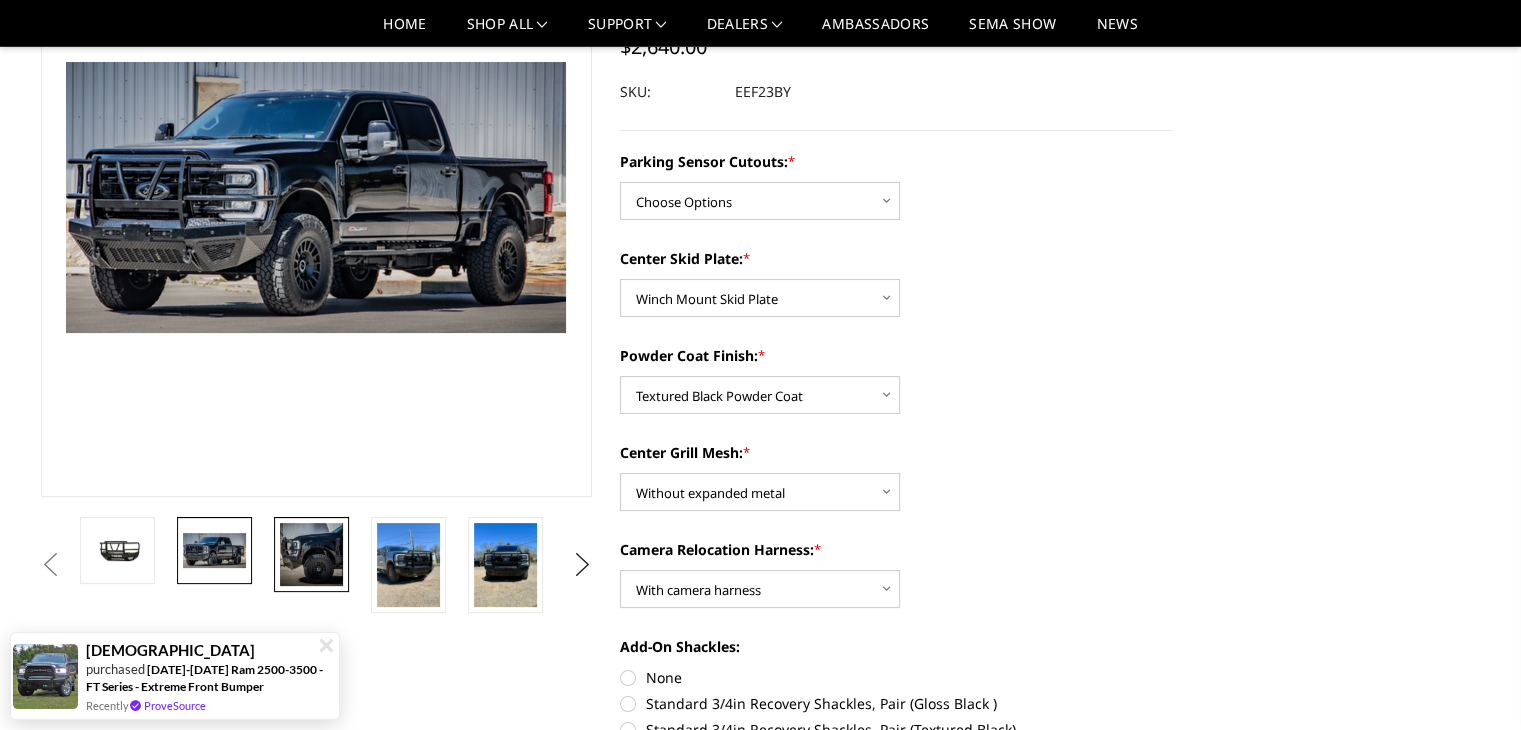click at bounding box center [311, 554] 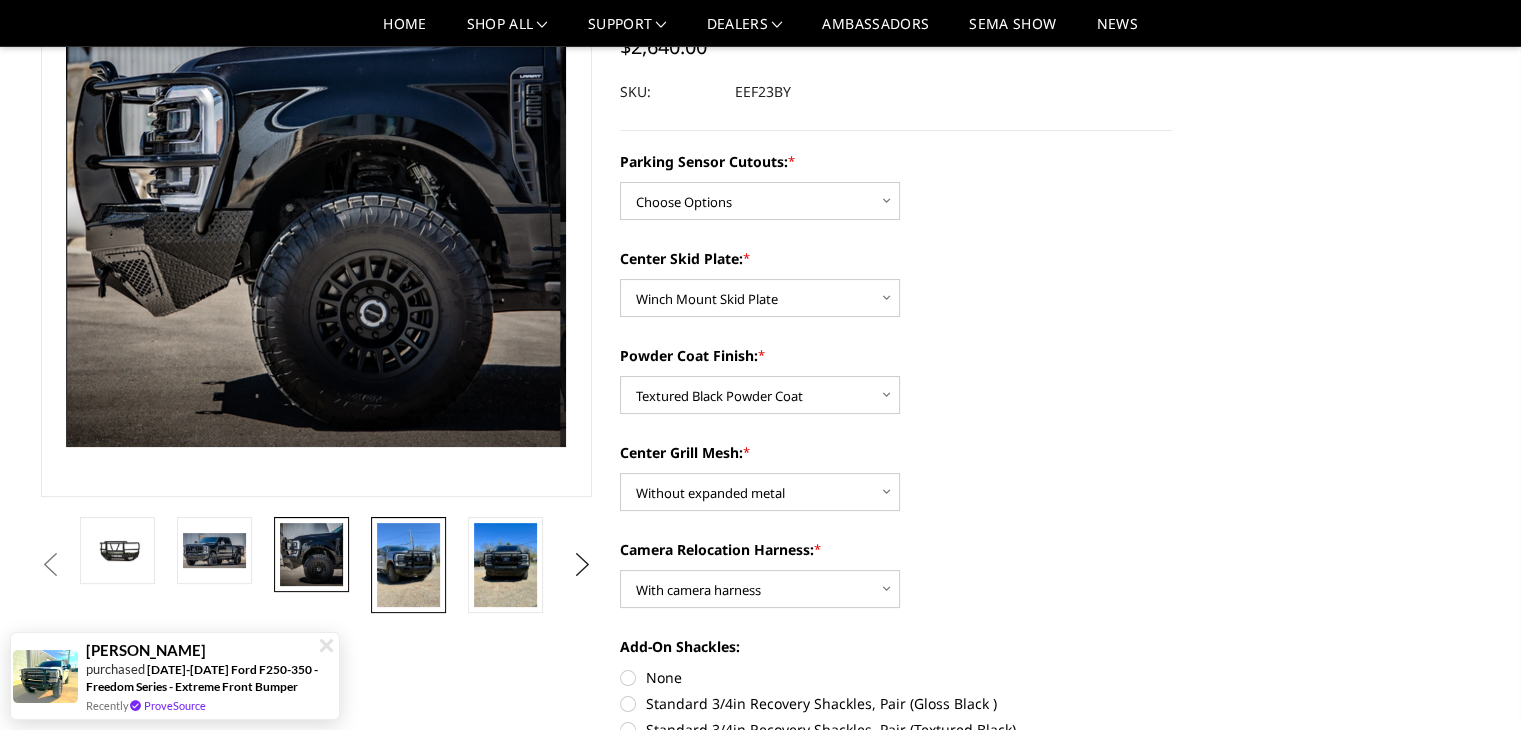 click at bounding box center (408, 565) 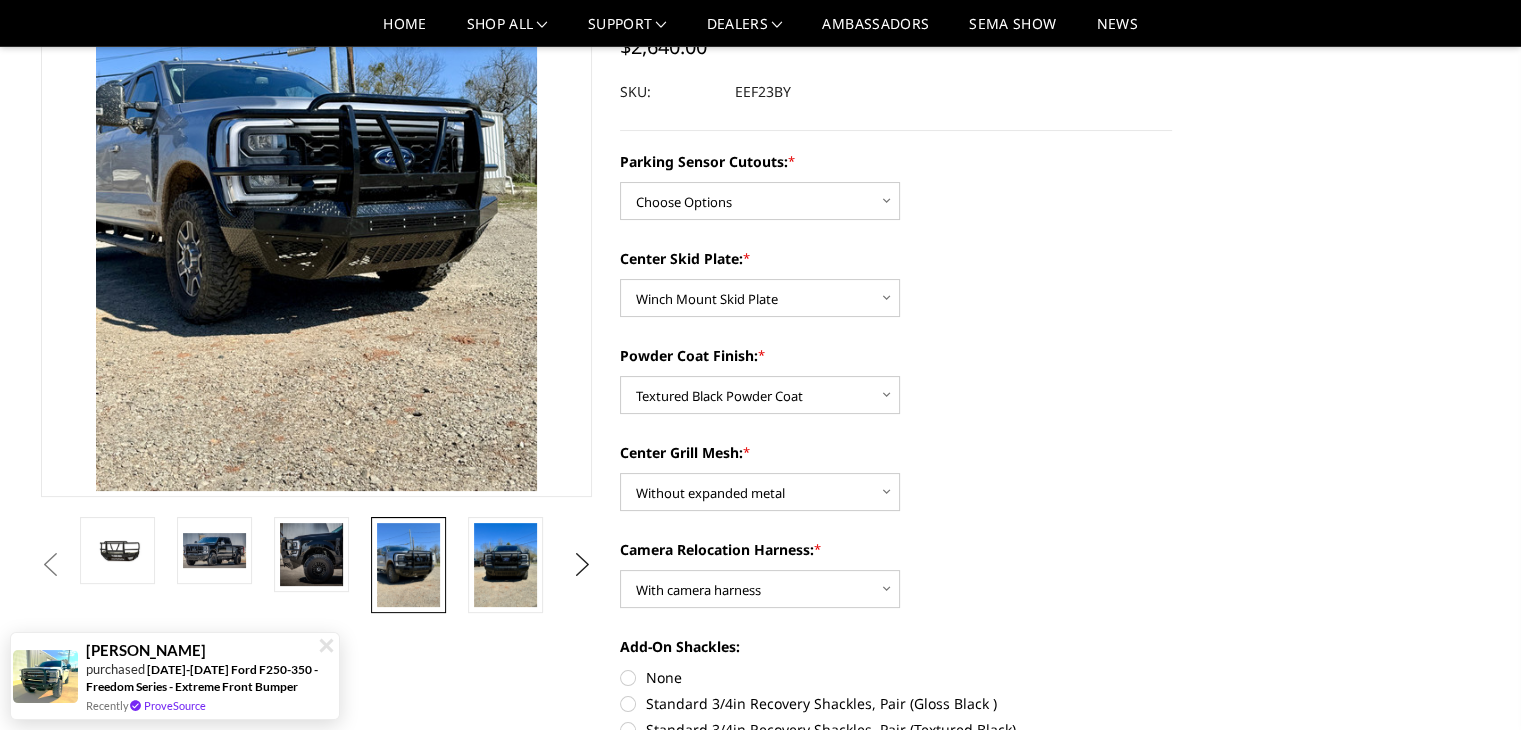 scroll, scrollTop: 160, scrollLeft: 0, axis: vertical 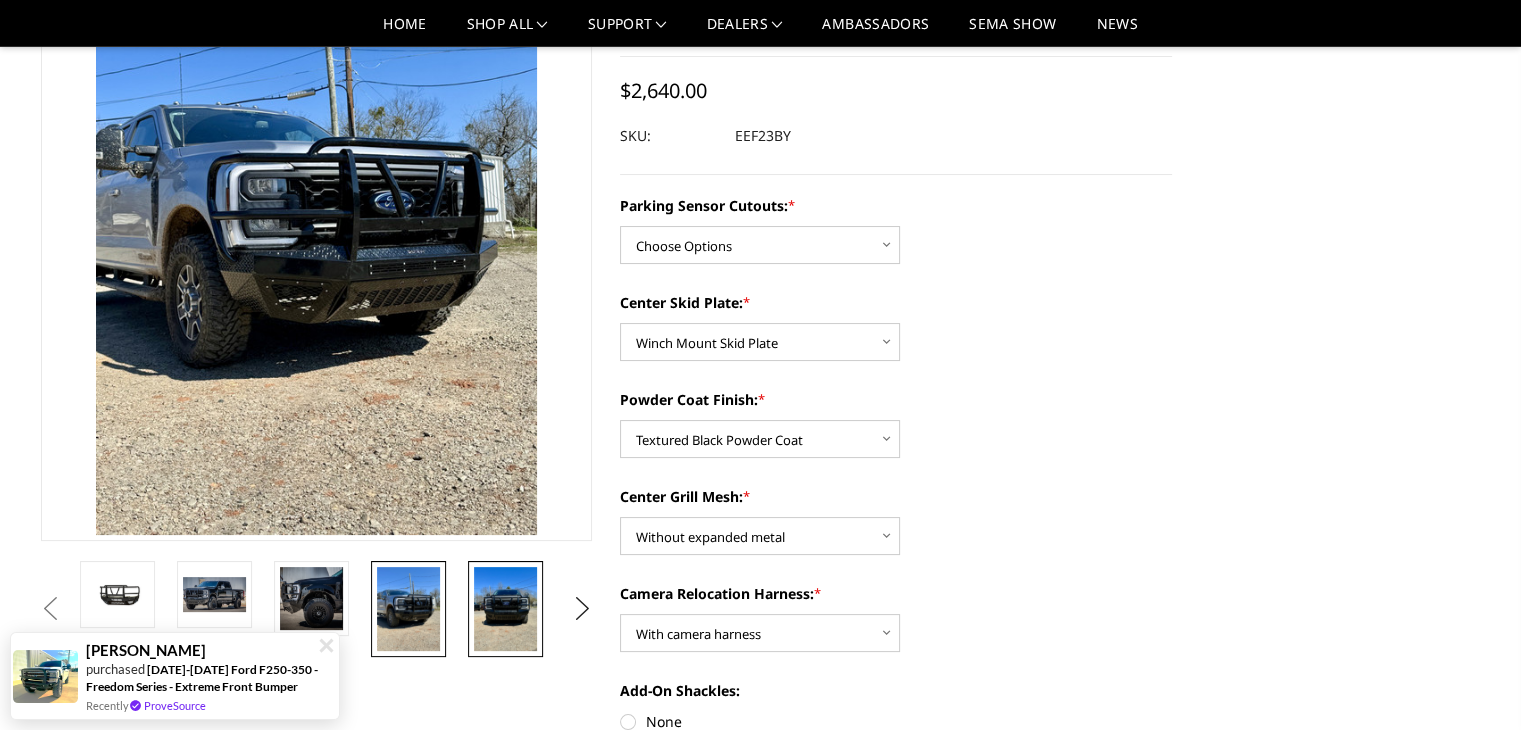 click at bounding box center (505, 609) 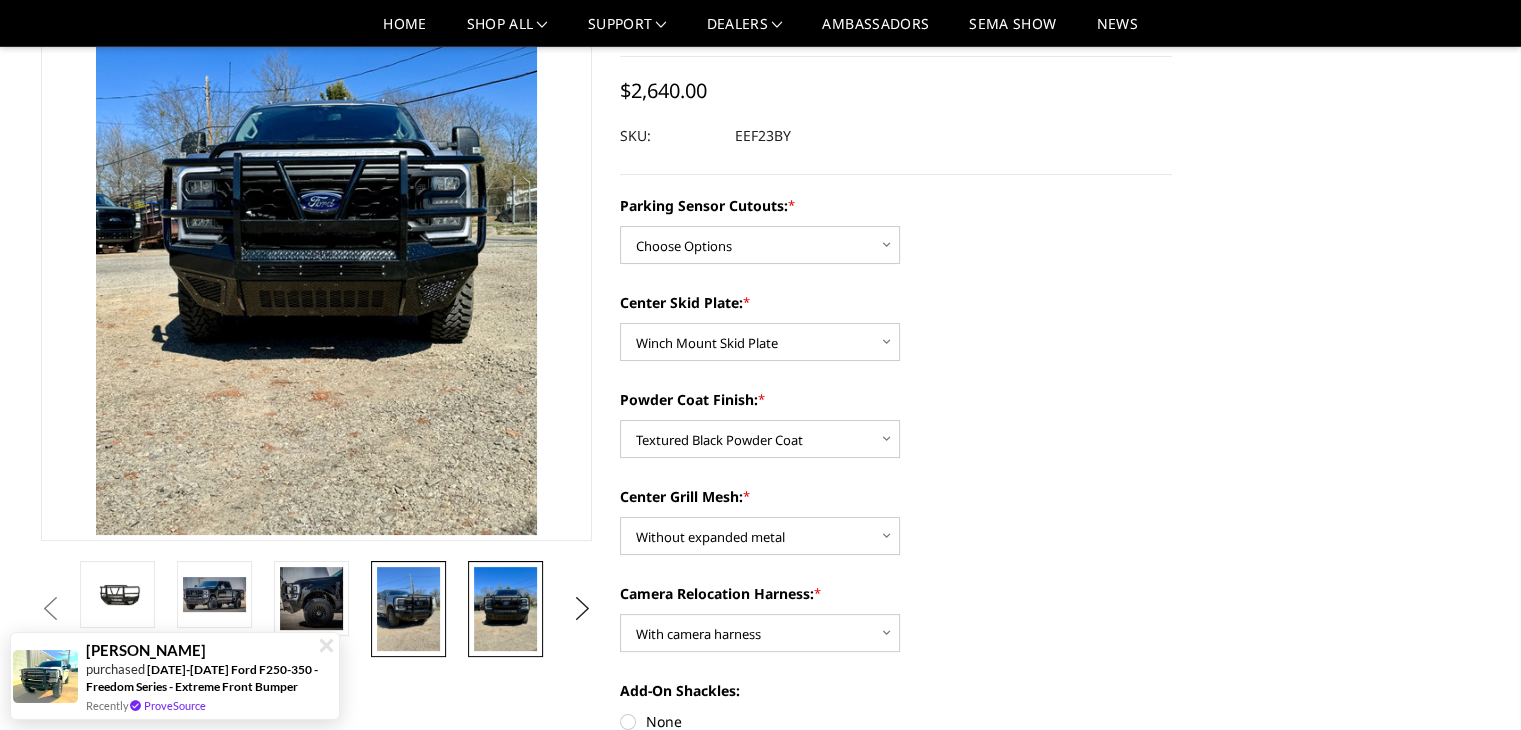 click at bounding box center [408, 609] 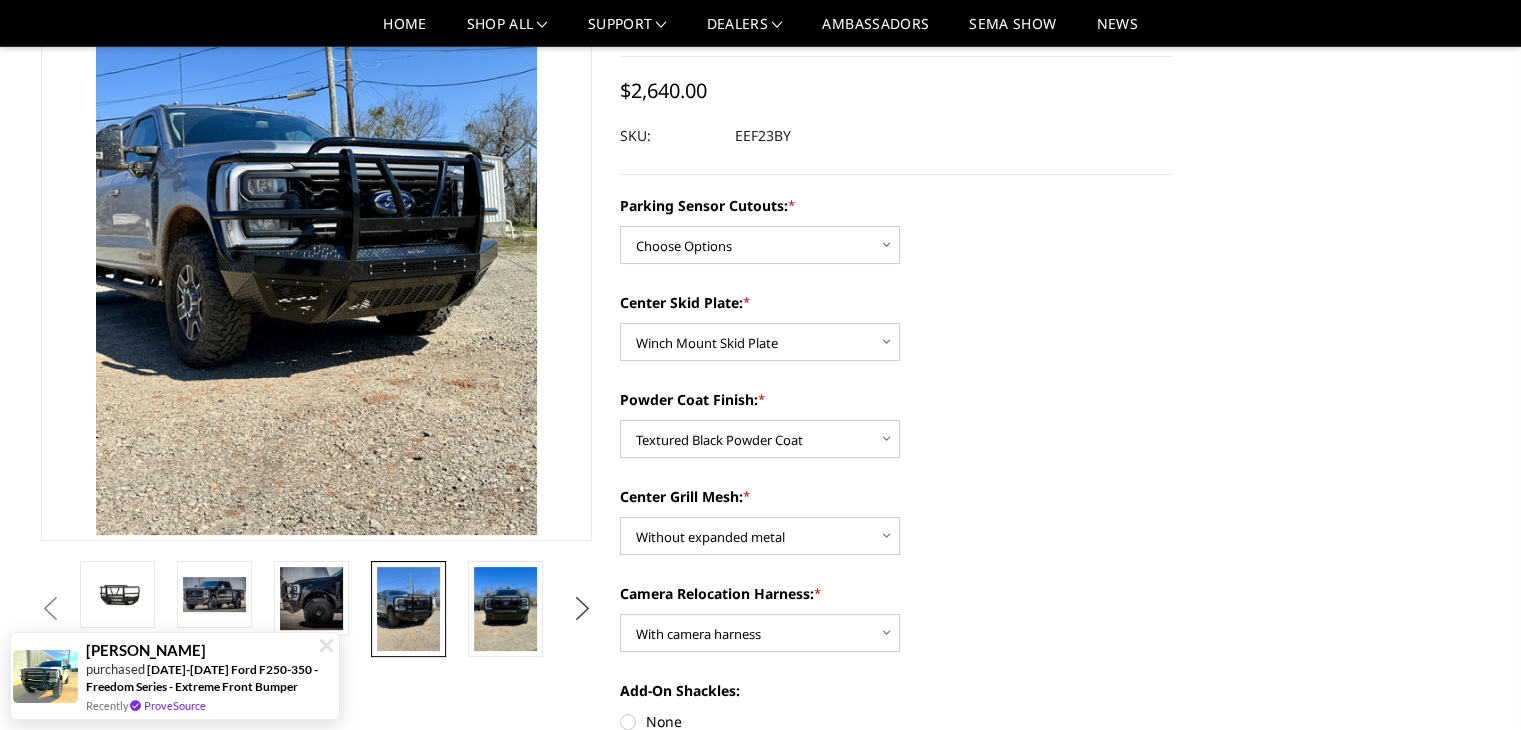 click on "Next" at bounding box center [582, 609] 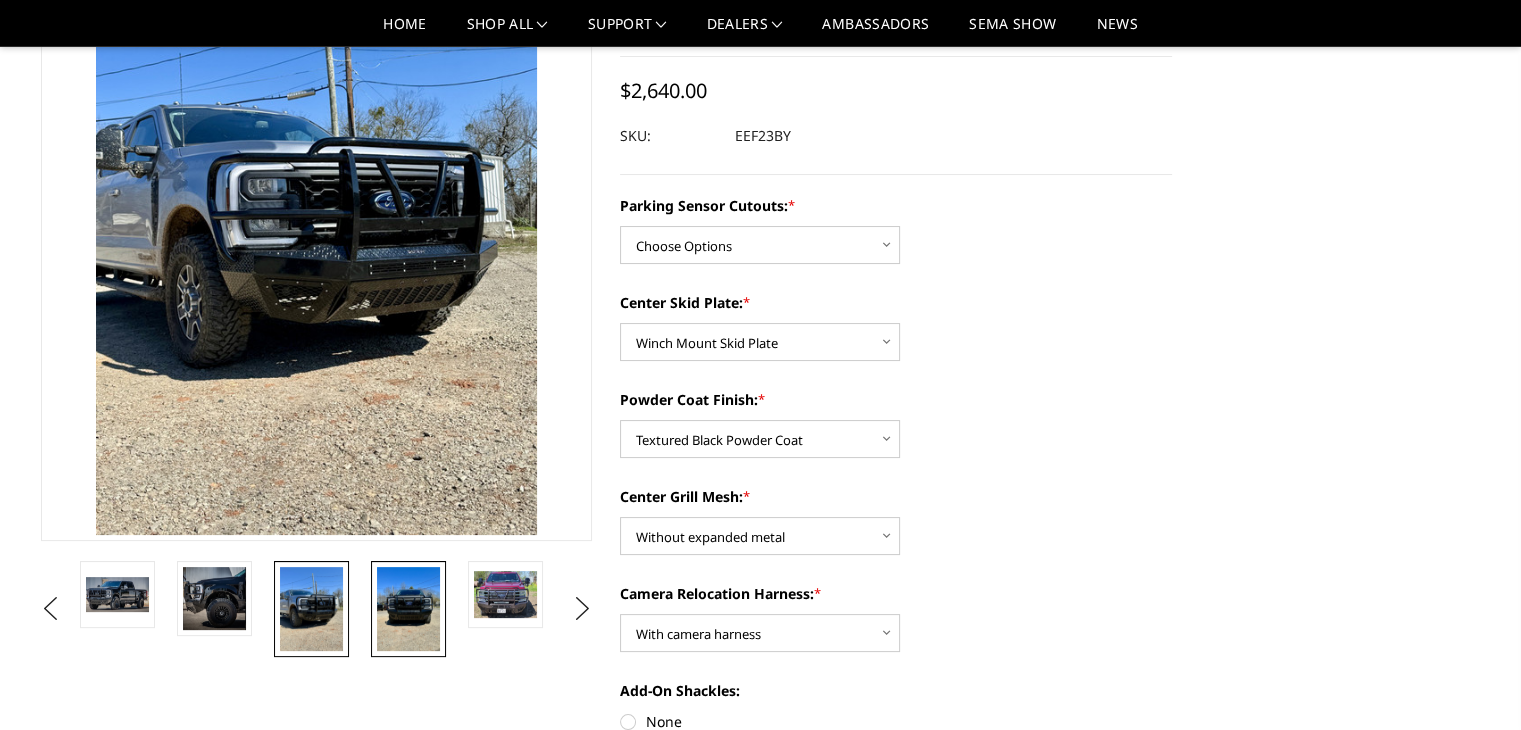 click at bounding box center [408, 609] 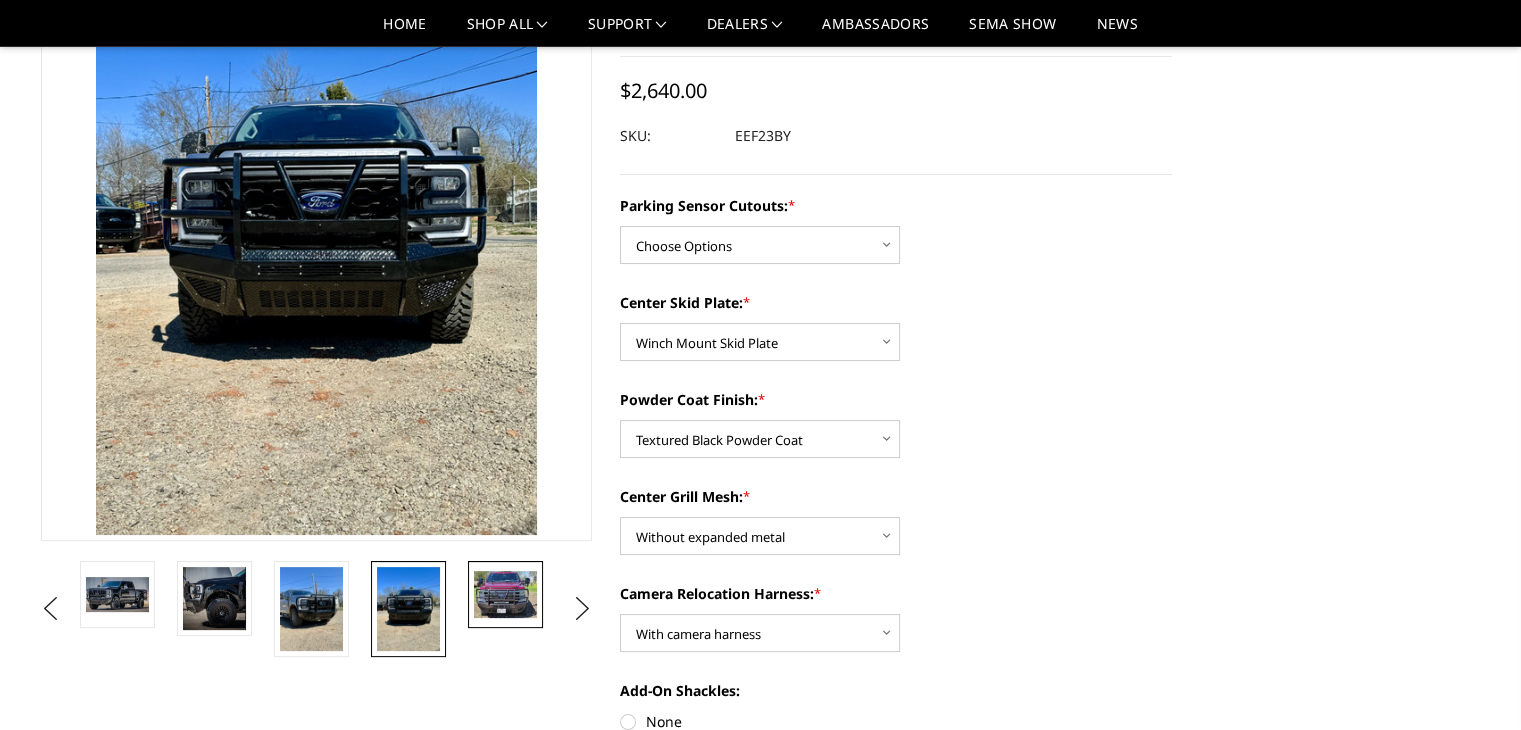 click at bounding box center (505, 594) 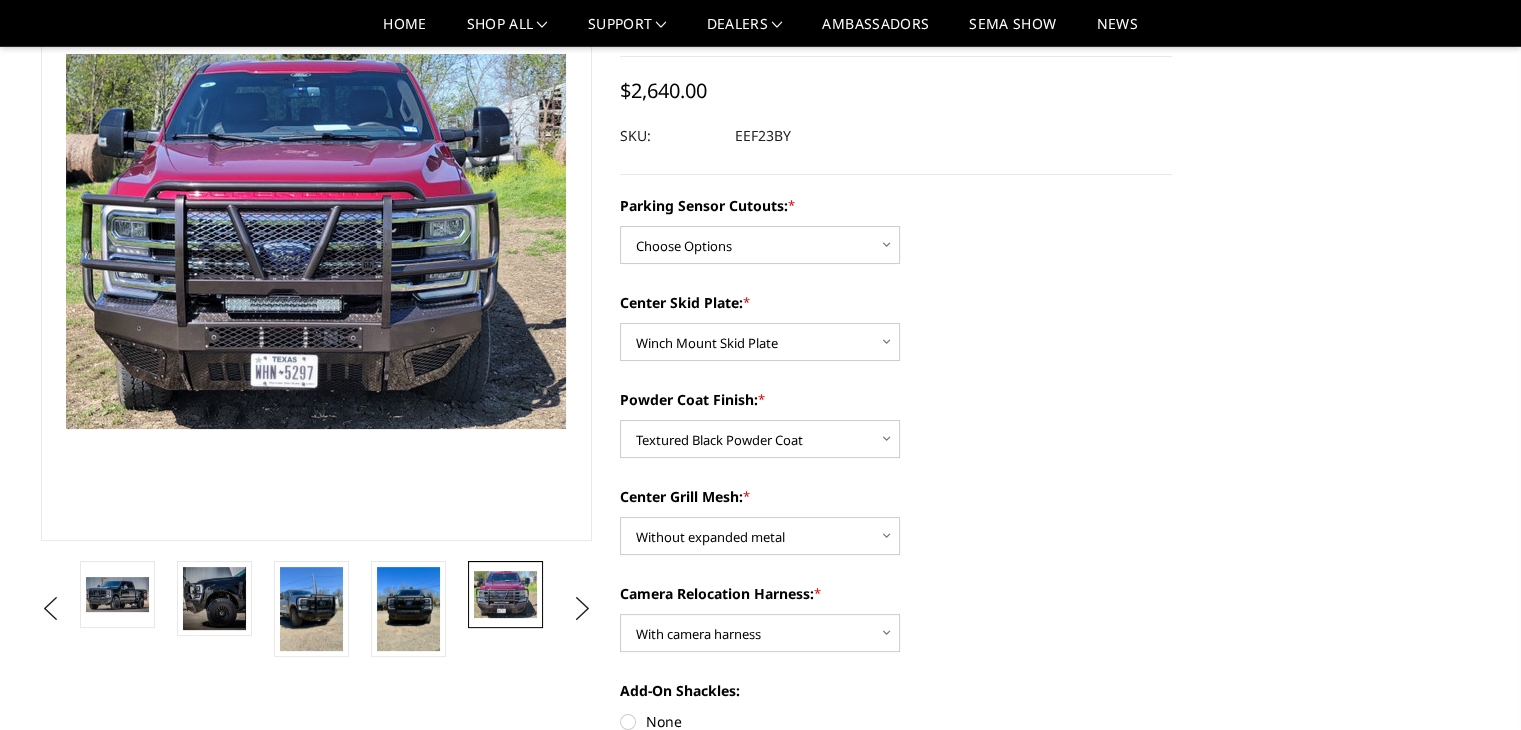scroll, scrollTop: 266, scrollLeft: 0, axis: vertical 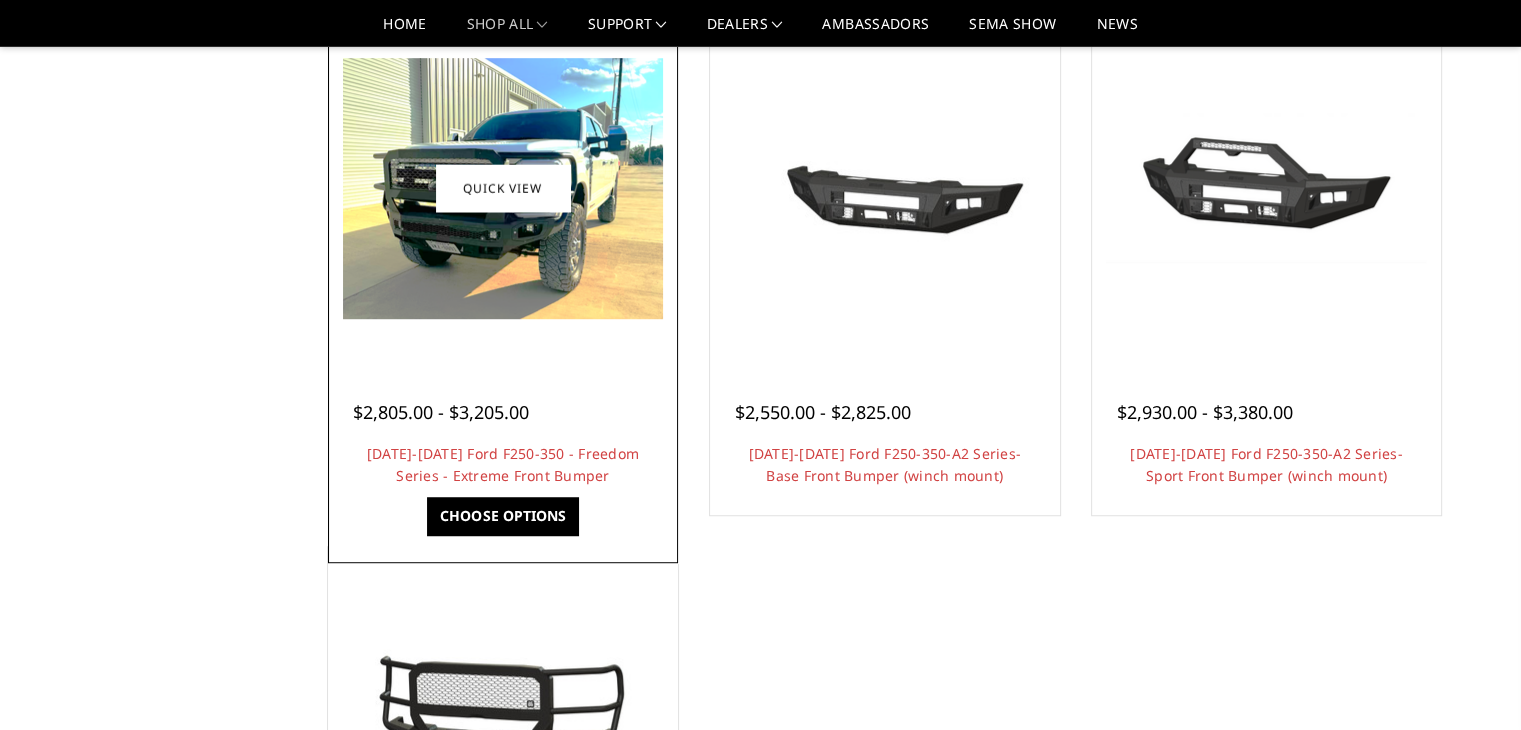 click on "$2,805.00 - $3,205.00
2023-2025 Ford F250-350 - Freedom Series - Extreme Front Bumper
Meet our FREEDOM SERIES front replacement bumper!
The bumper that gives you the FREEDOM to…
Choose Options" at bounding box center [503, 434] 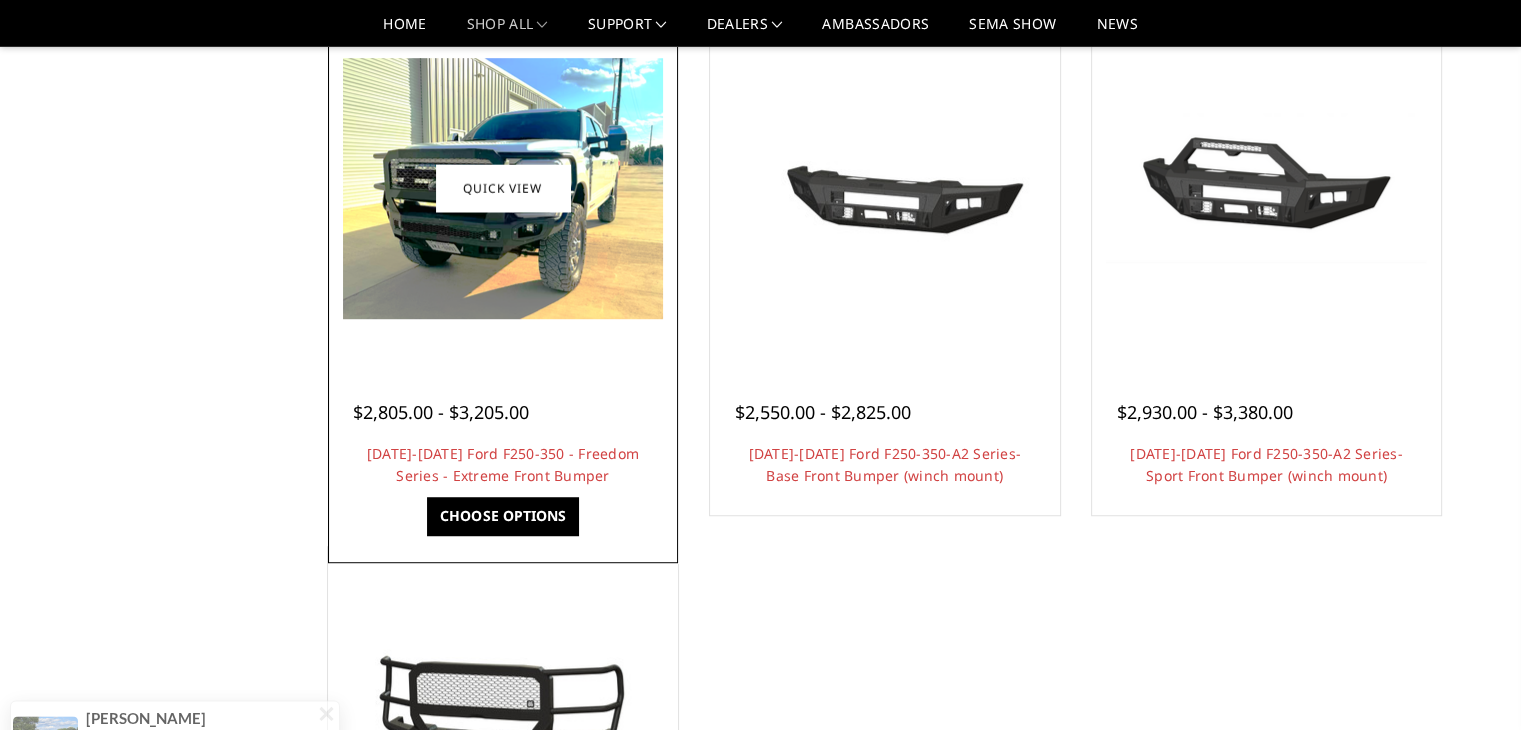 click at bounding box center (503, 188) 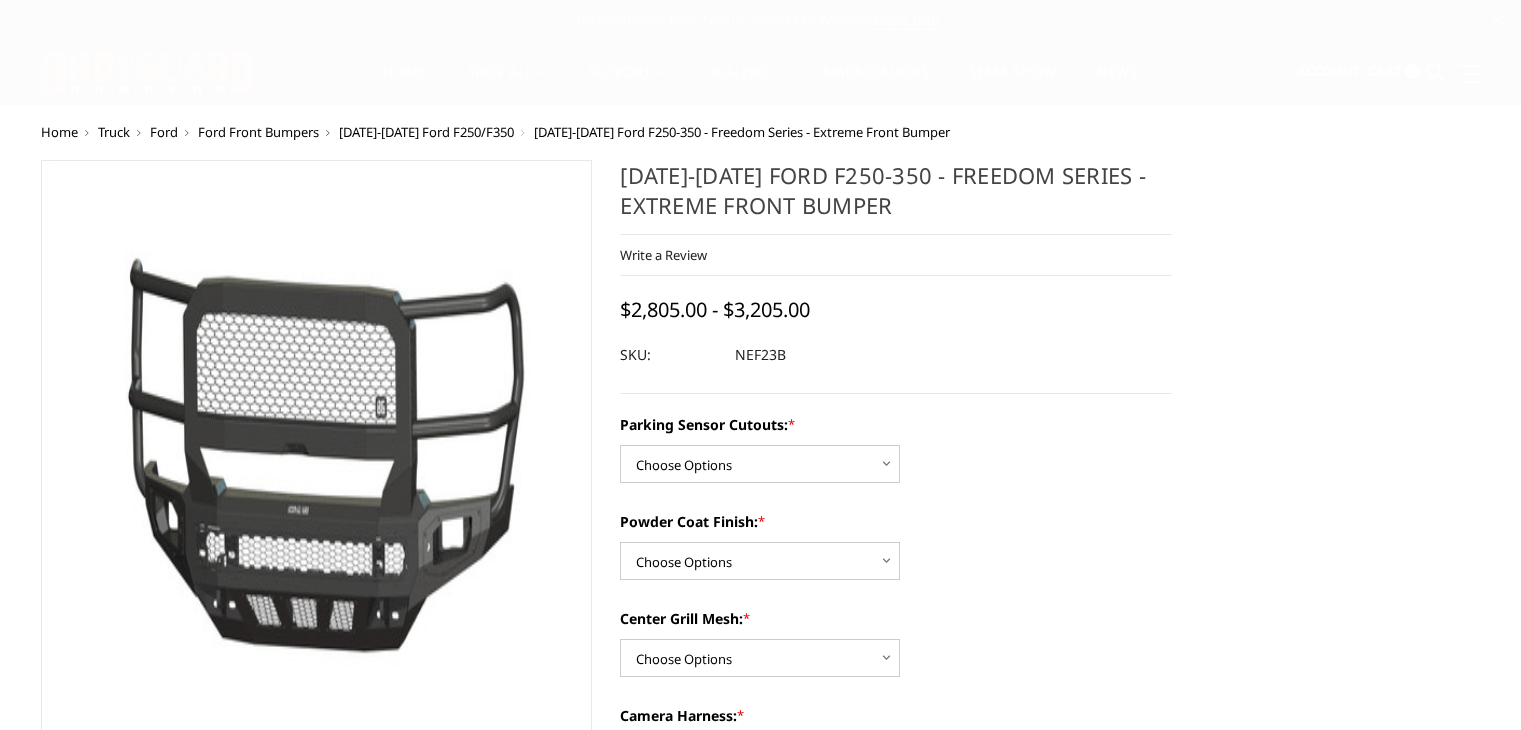 scroll, scrollTop: 0, scrollLeft: 0, axis: both 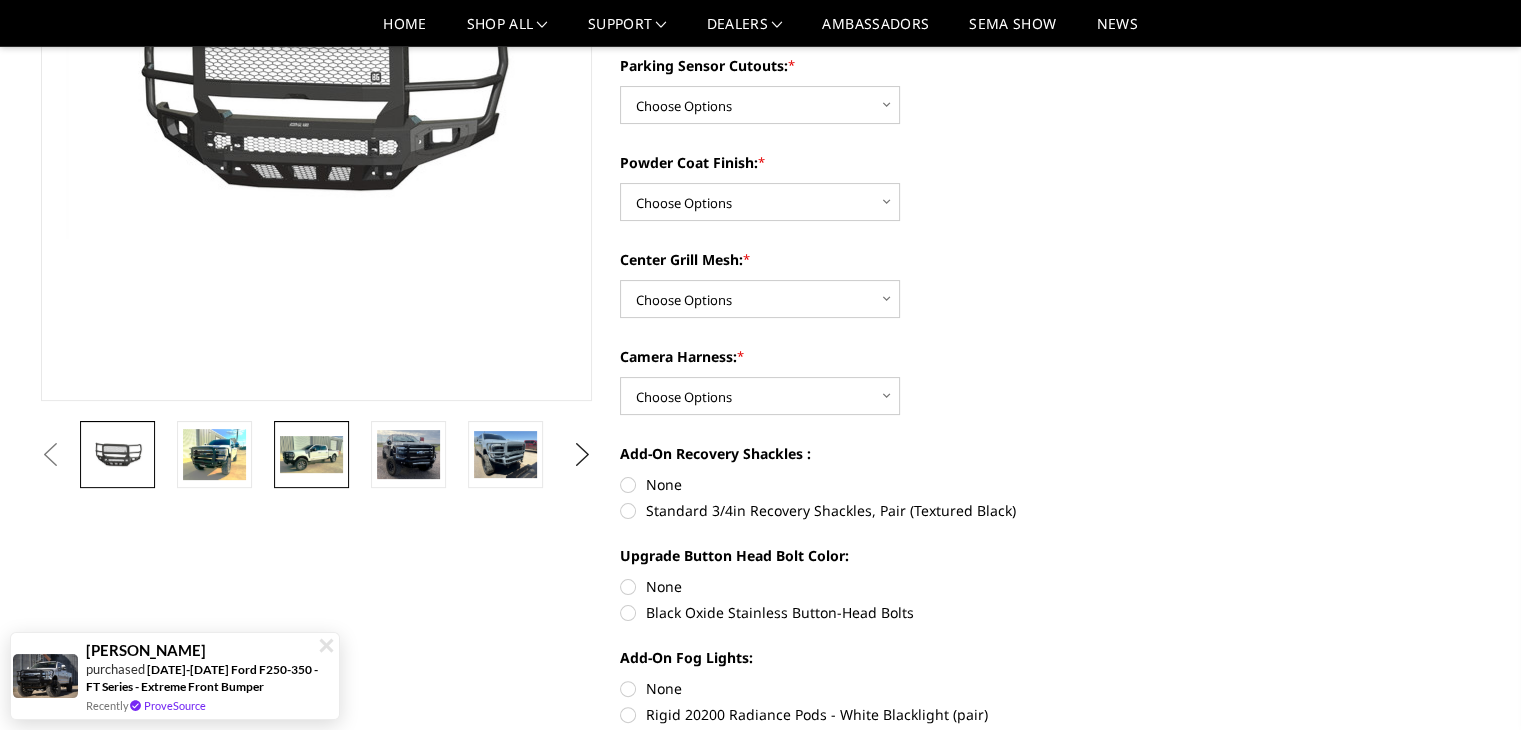 click at bounding box center [311, 455] 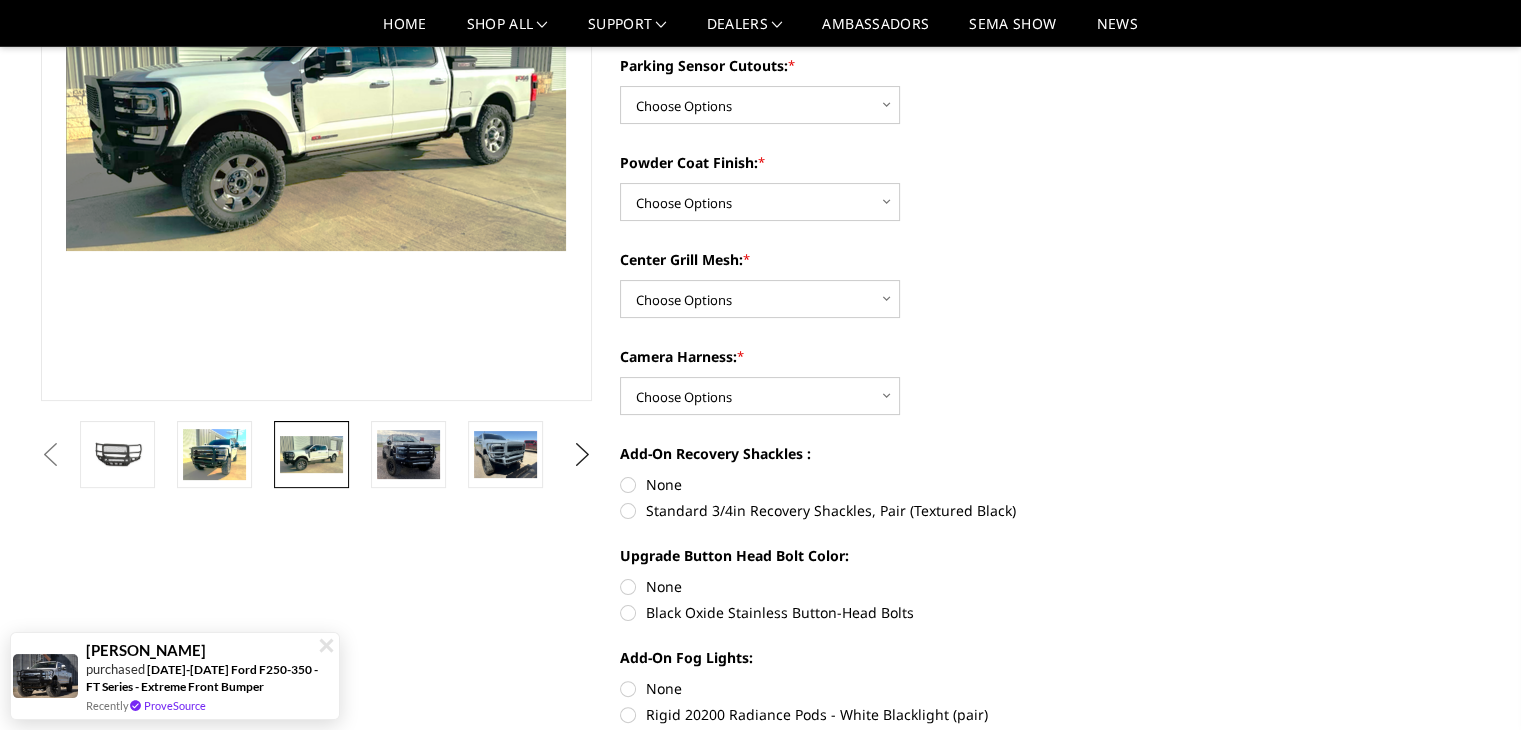 scroll, scrollTop: 286, scrollLeft: 0, axis: vertical 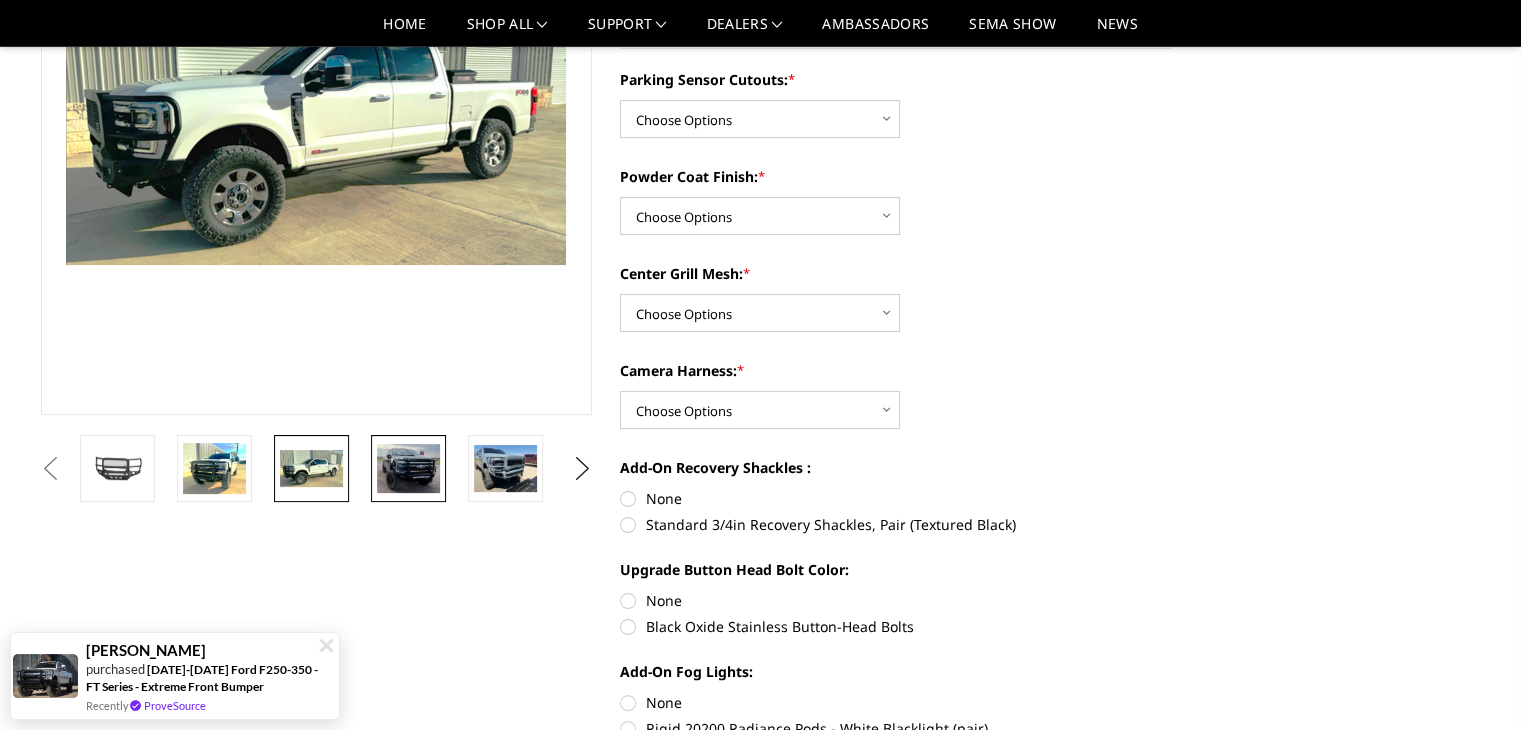 click at bounding box center [408, 468] 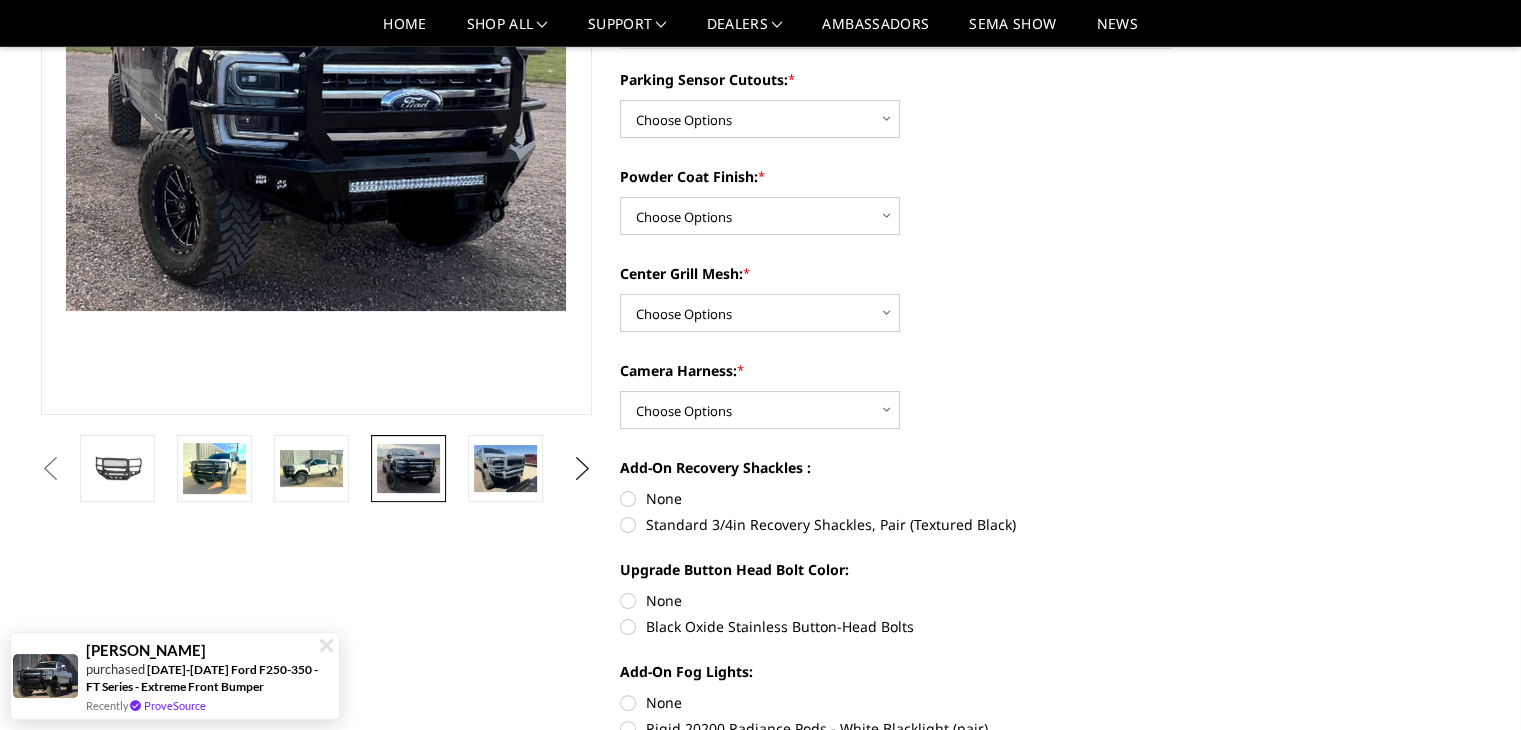scroll, scrollTop: 240, scrollLeft: 0, axis: vertical 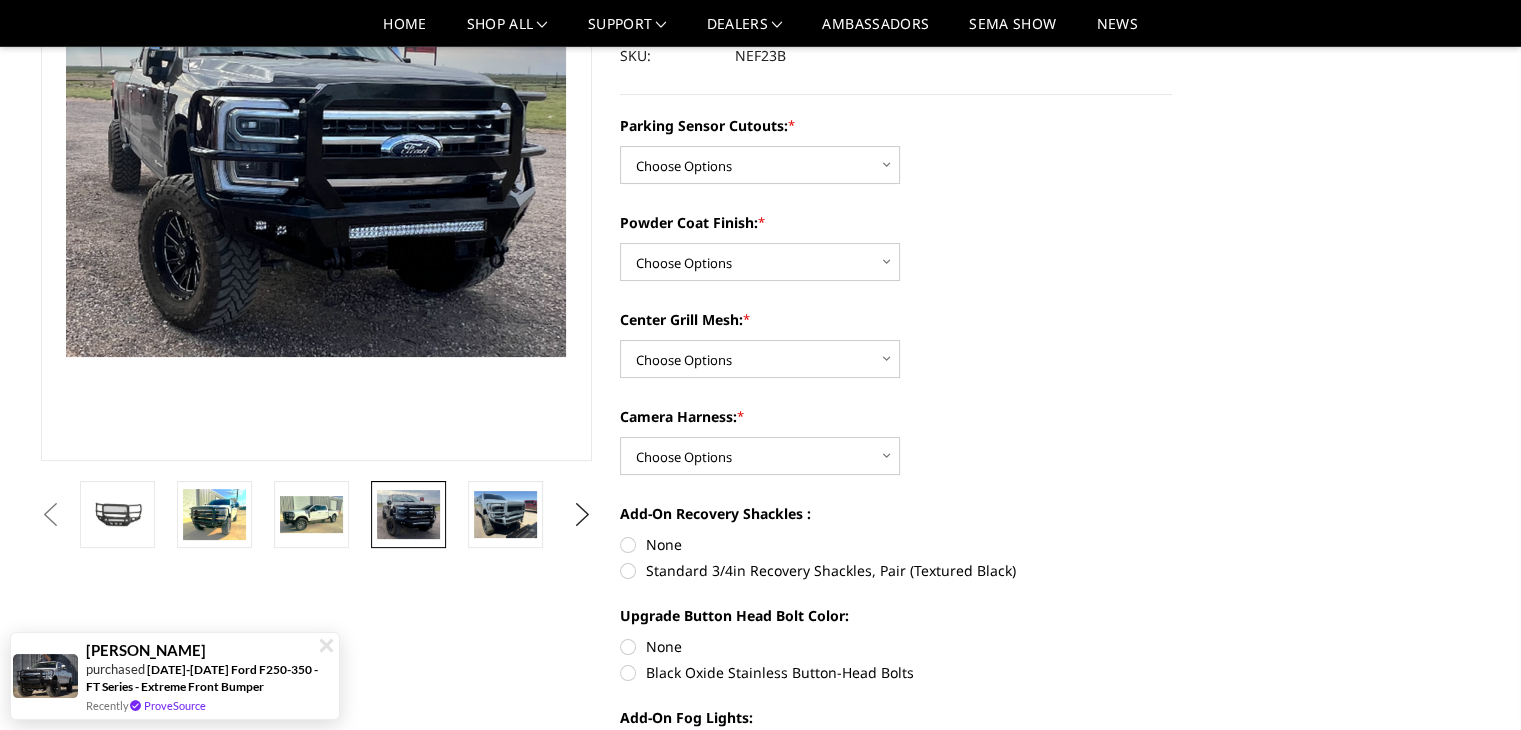click at bounding box center (415, 514) 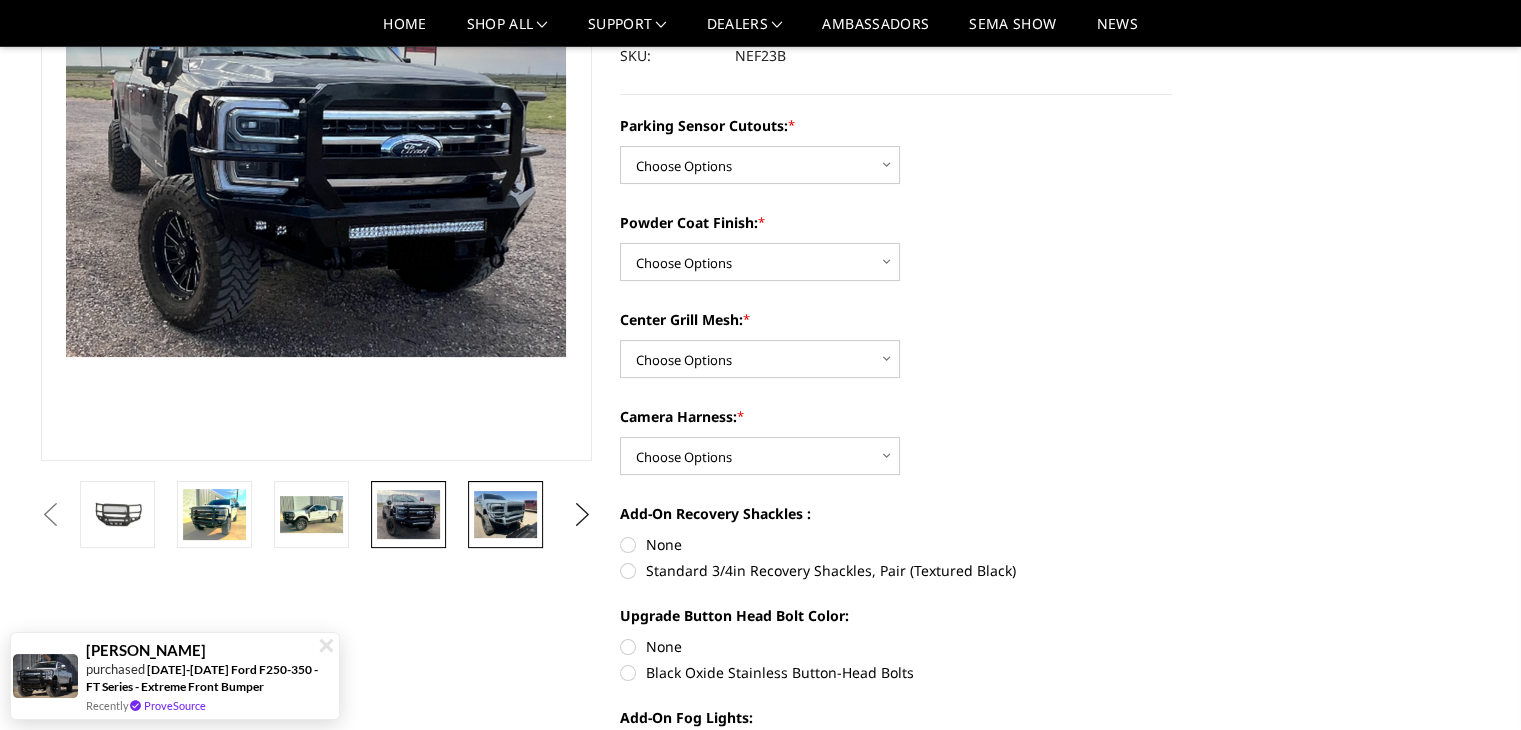 click at bounding box center (505, 514) 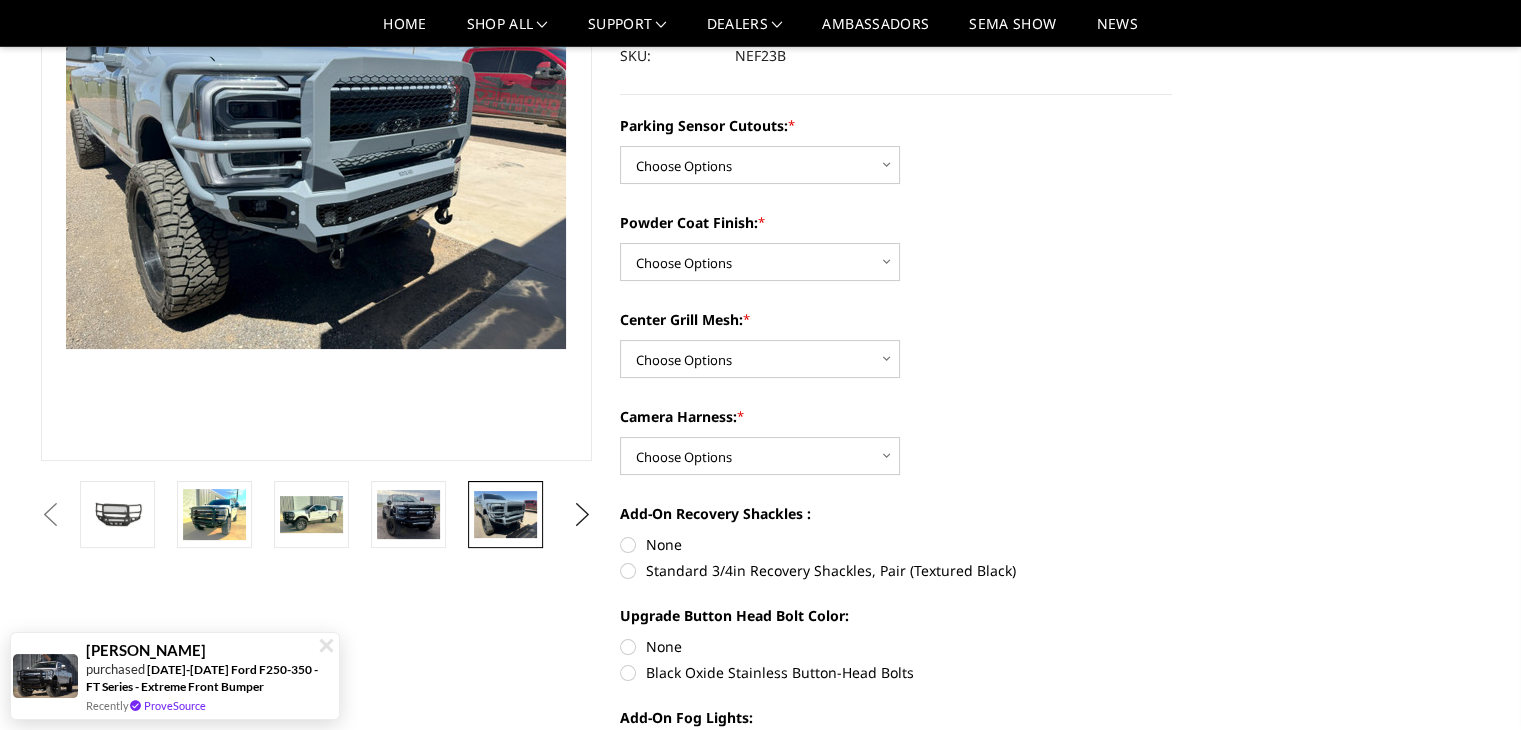 scroll, scrollTop: 248, scrollLeft: 0, axis: vertical 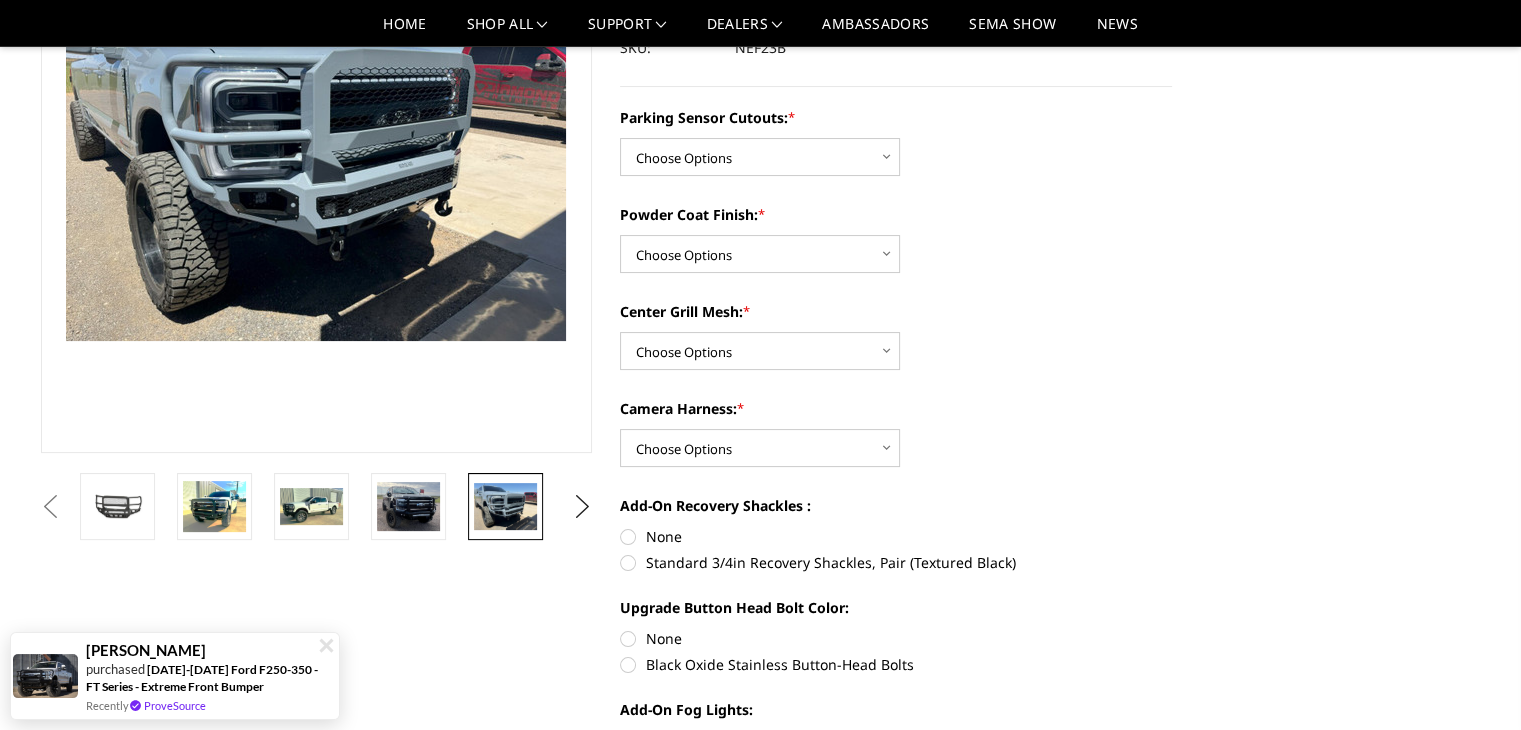 click at bounding box center [318, 506] 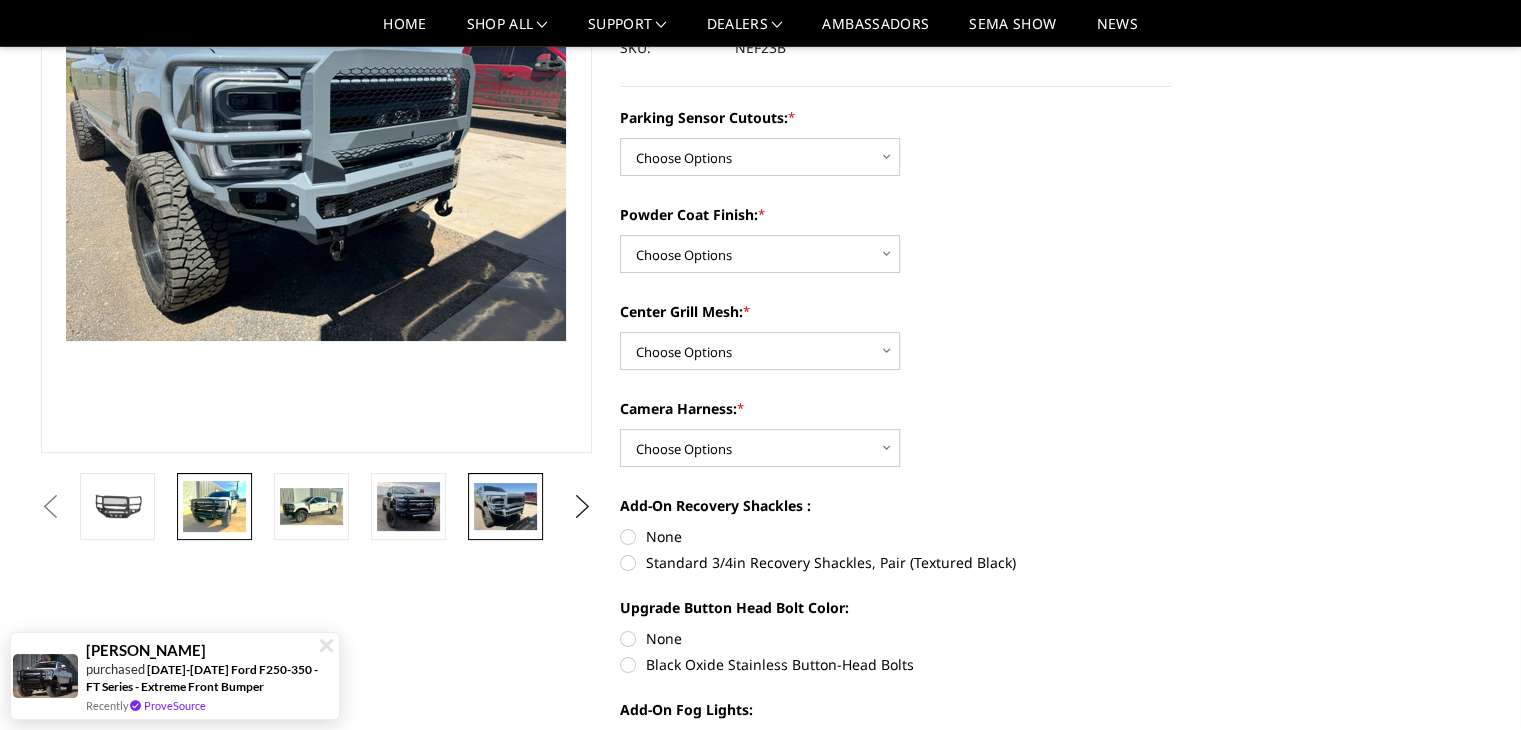 click at bounding box center [214, 506] 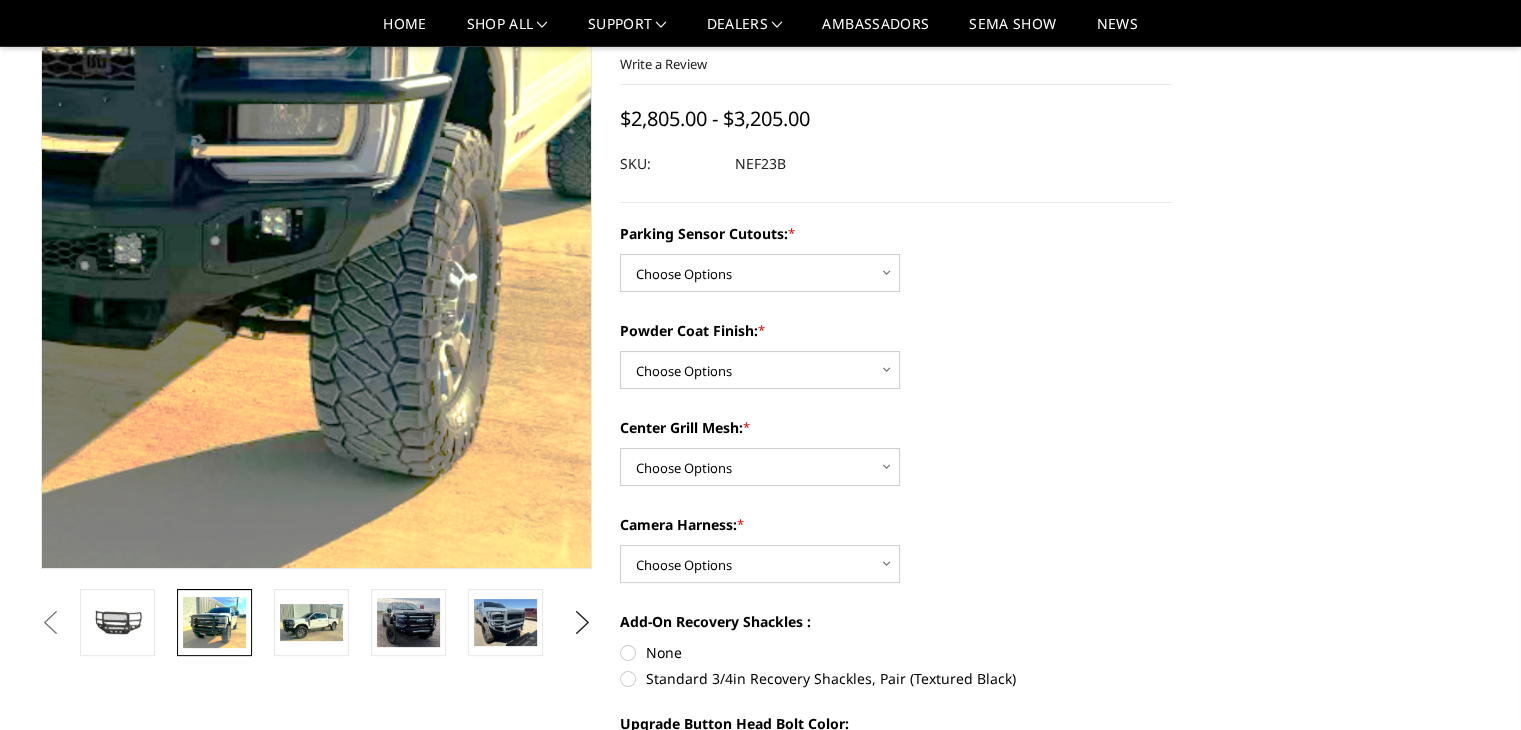scroll, scrollTop: 132, scrollLeft: 0, axis: vertical 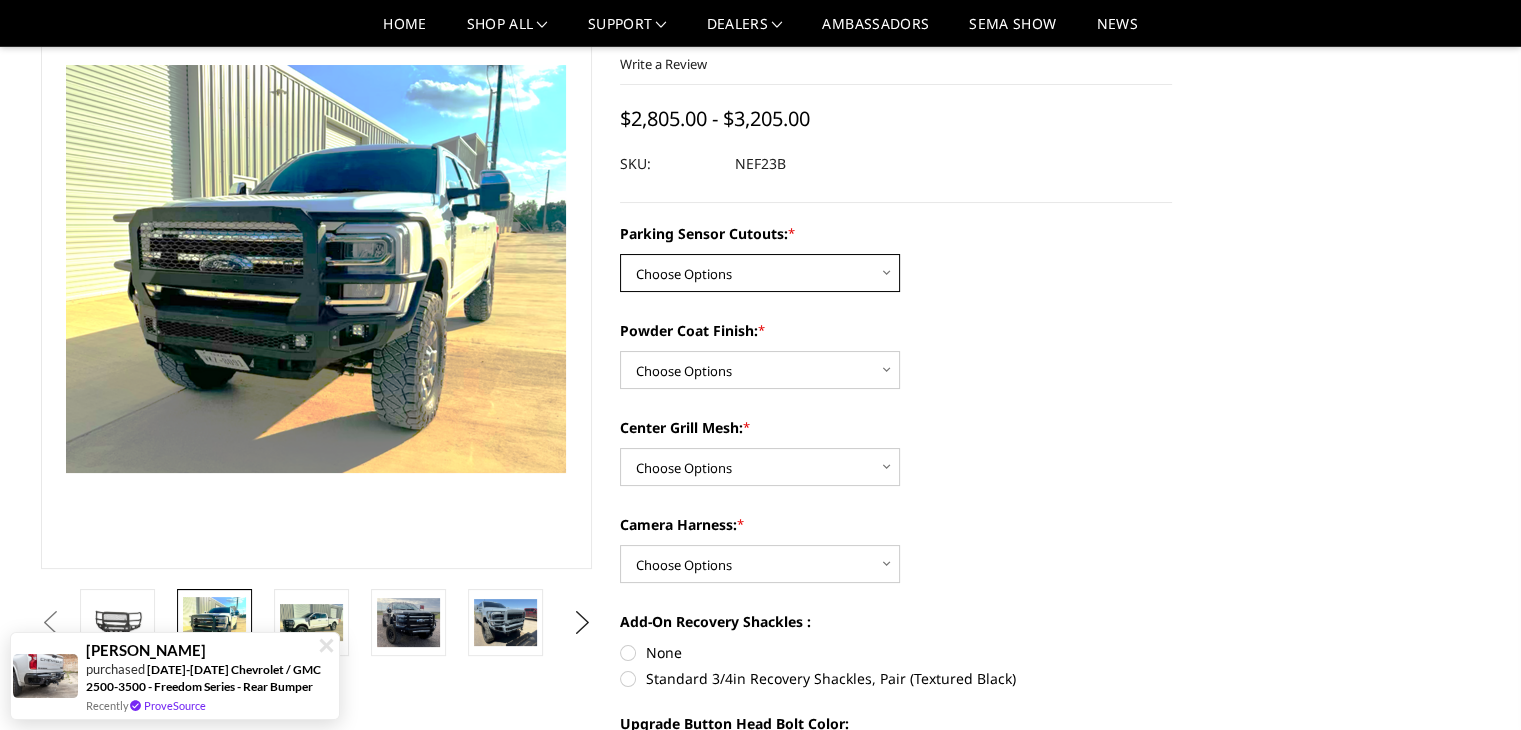 click on "Choose Options
No - Without Parking Sensor Cutouts
Yes - With Parking Sensor Cutouts" at bounding box center (760, 273) 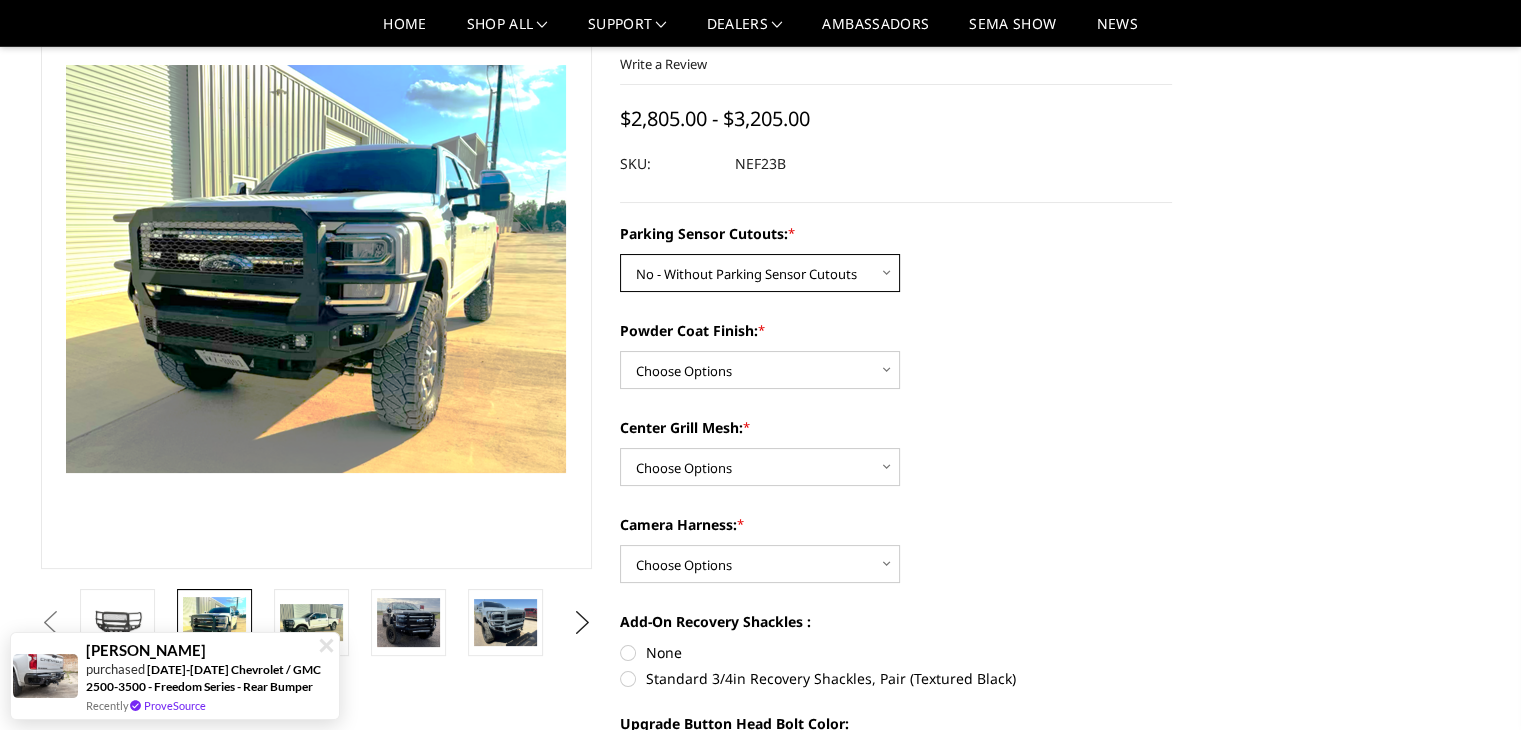click on "Choose Options
No - Without Parking Sensor Cutouts
Yes - With Parking Sensor Cutouts" at bounding box center (760, 273) 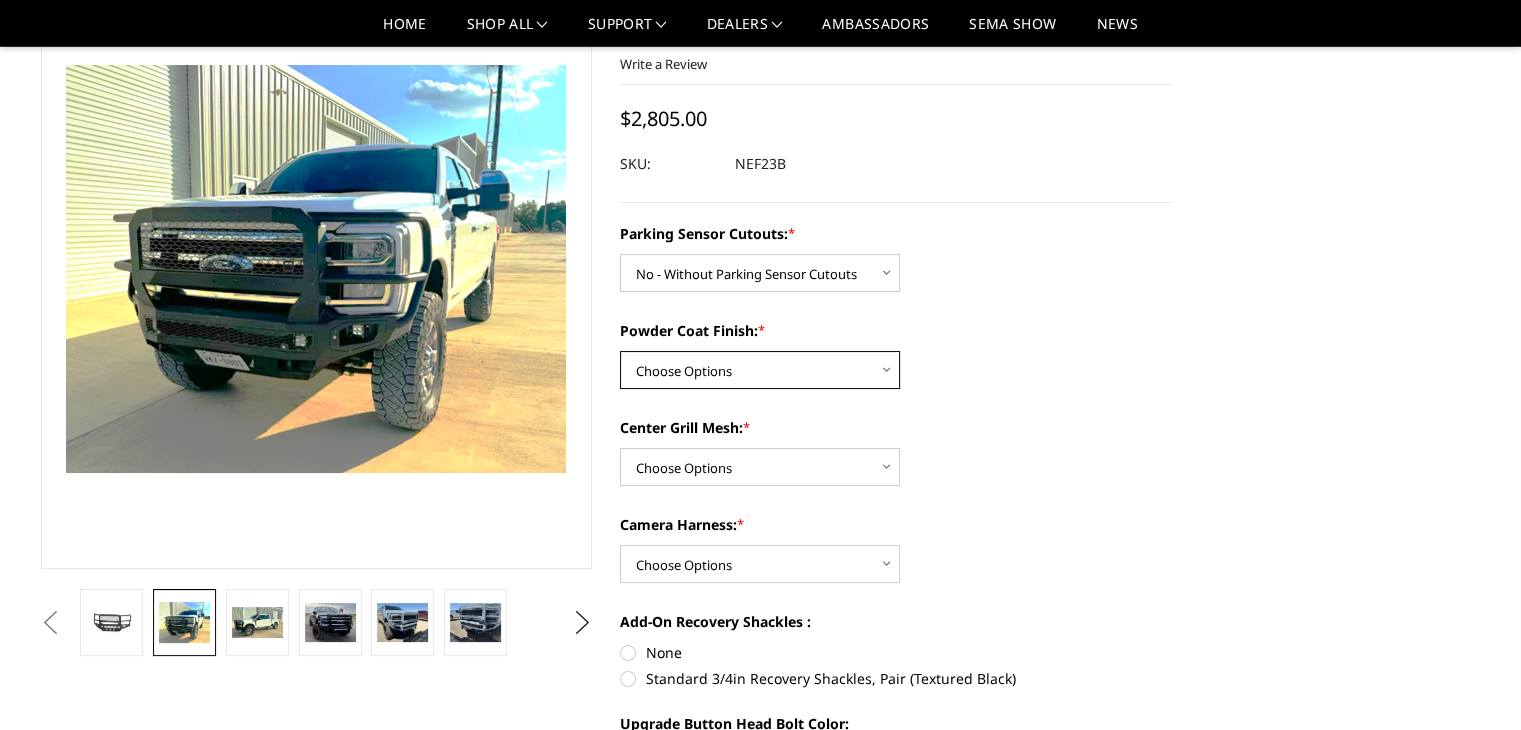 click on "Choose Options
Bare Metal
Textured Black Powder Coat" at bounding box center (760, 370) 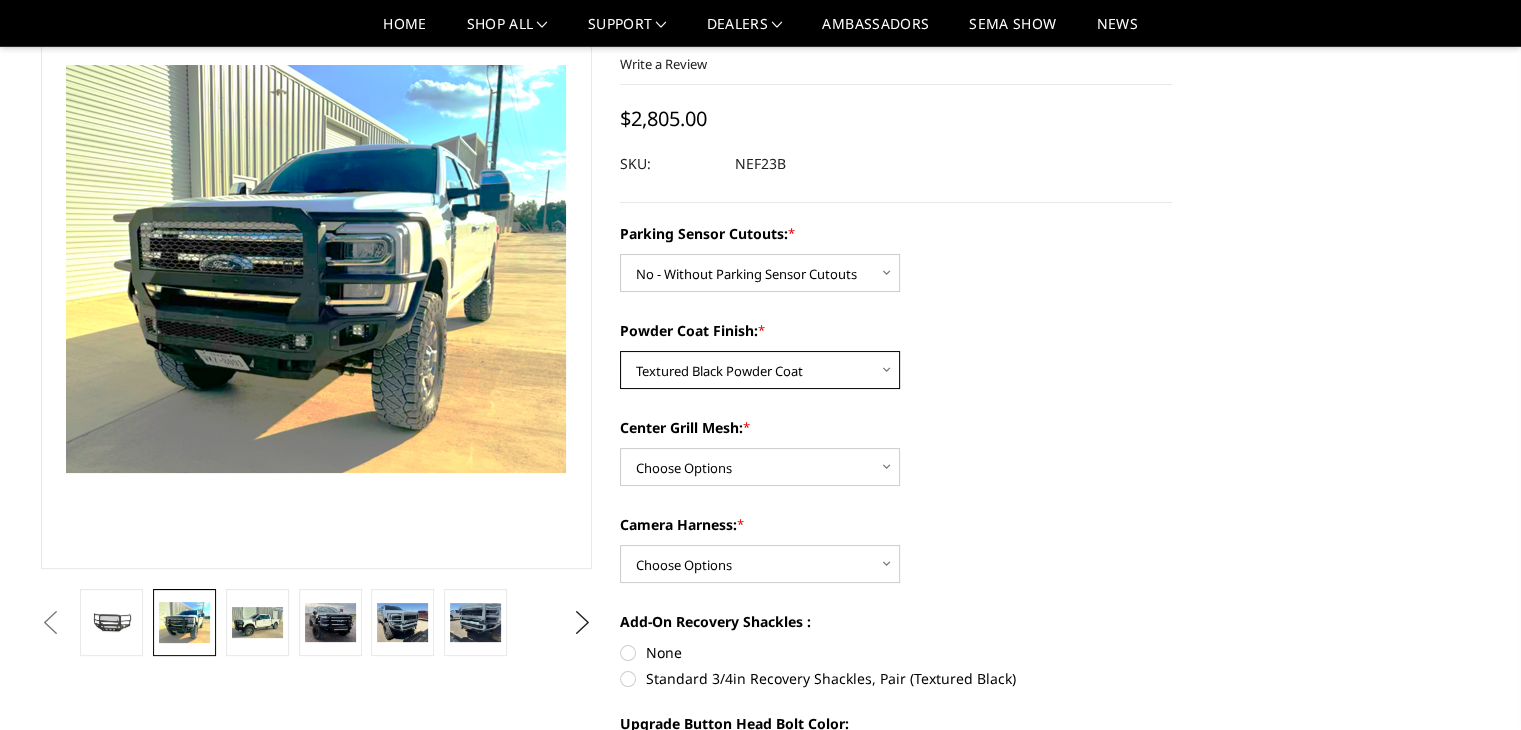 click on "Choose Options
Bare Metal
Textured Black Powder Coat" at bounding box center (760, 370) 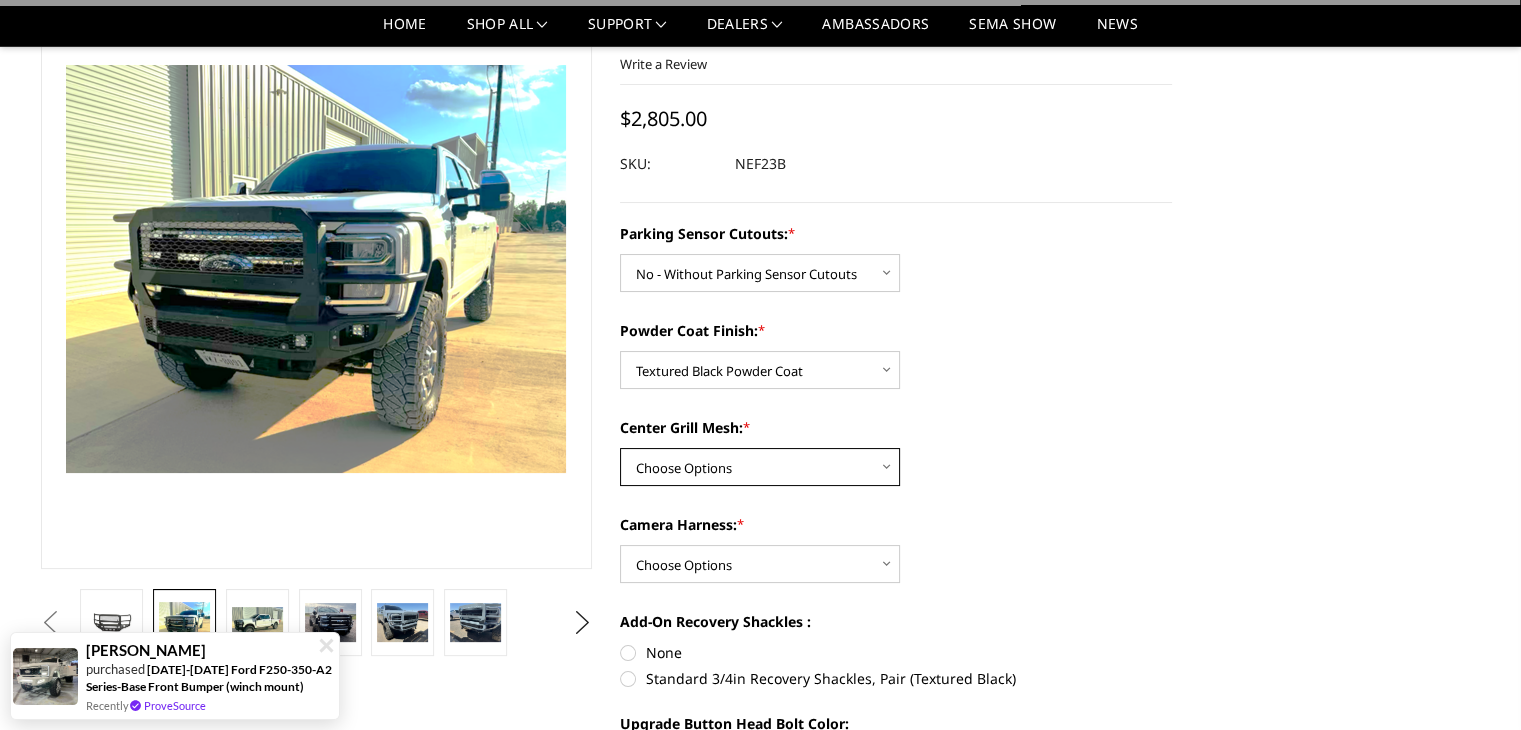 click on "Choose Options
With Center Grill Mesh
Without Center Grill Mesh" at bounding box center (760, 467) 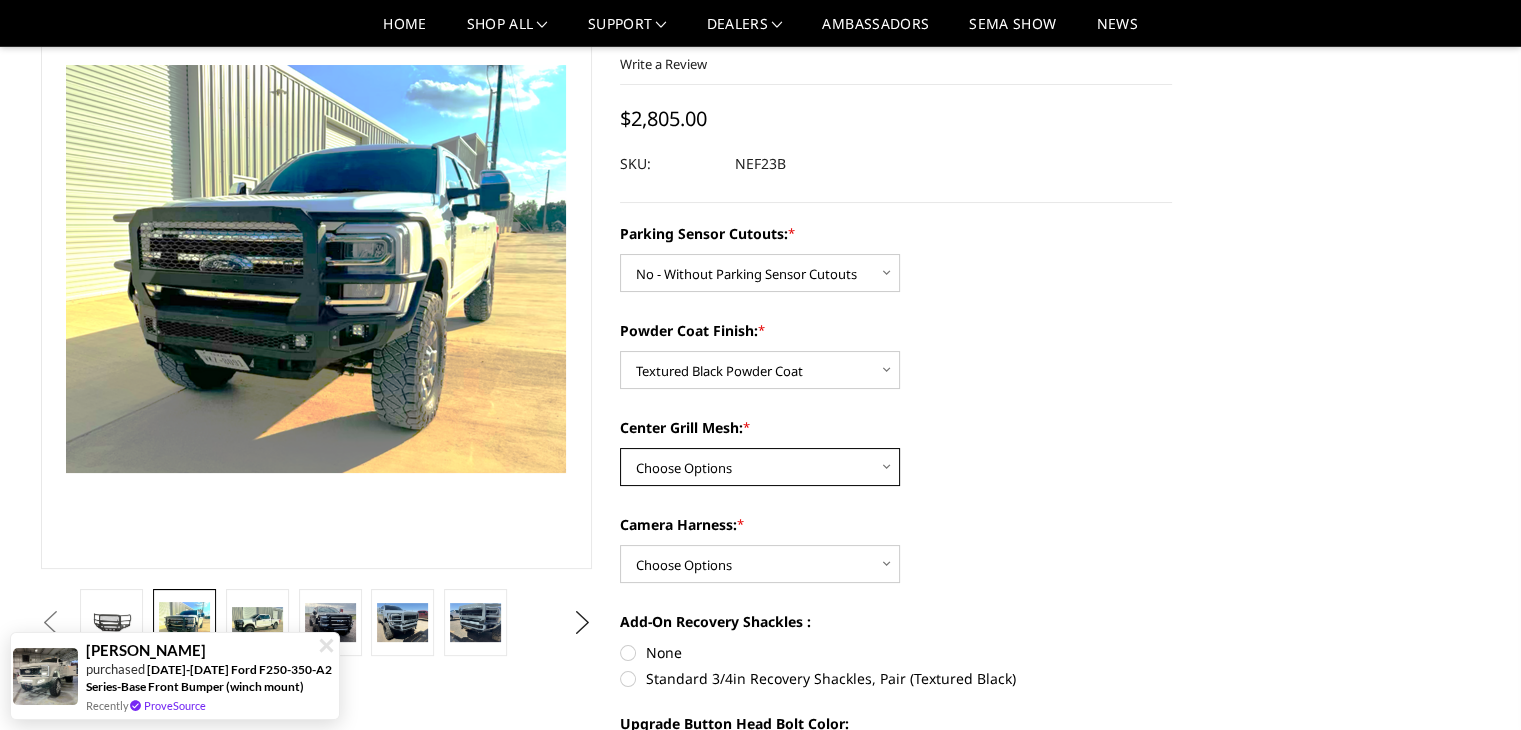 select on "2587" 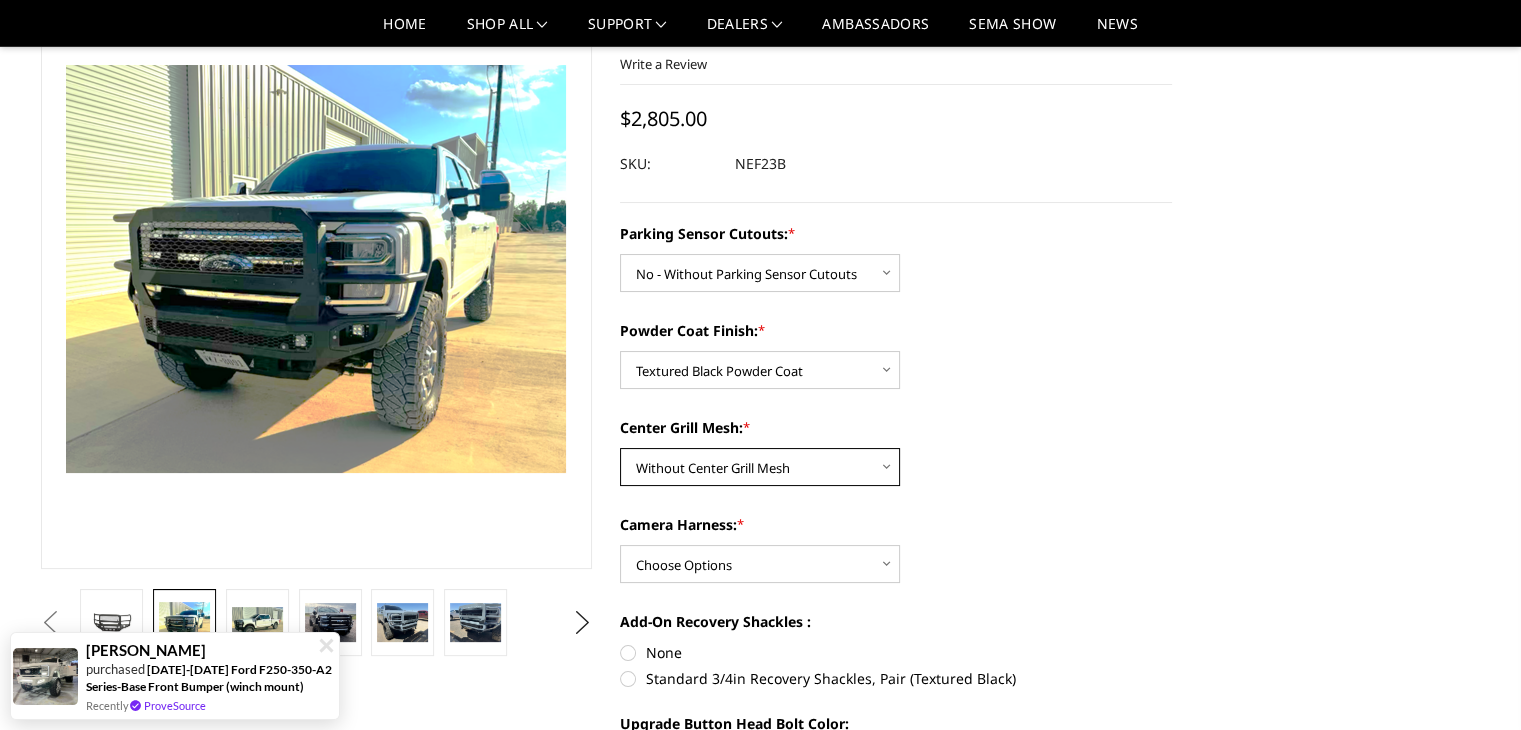 click on "Choose Options
With Center Grill Mesh
Without Center Grill Mesh" at bounding box center [760, 467] 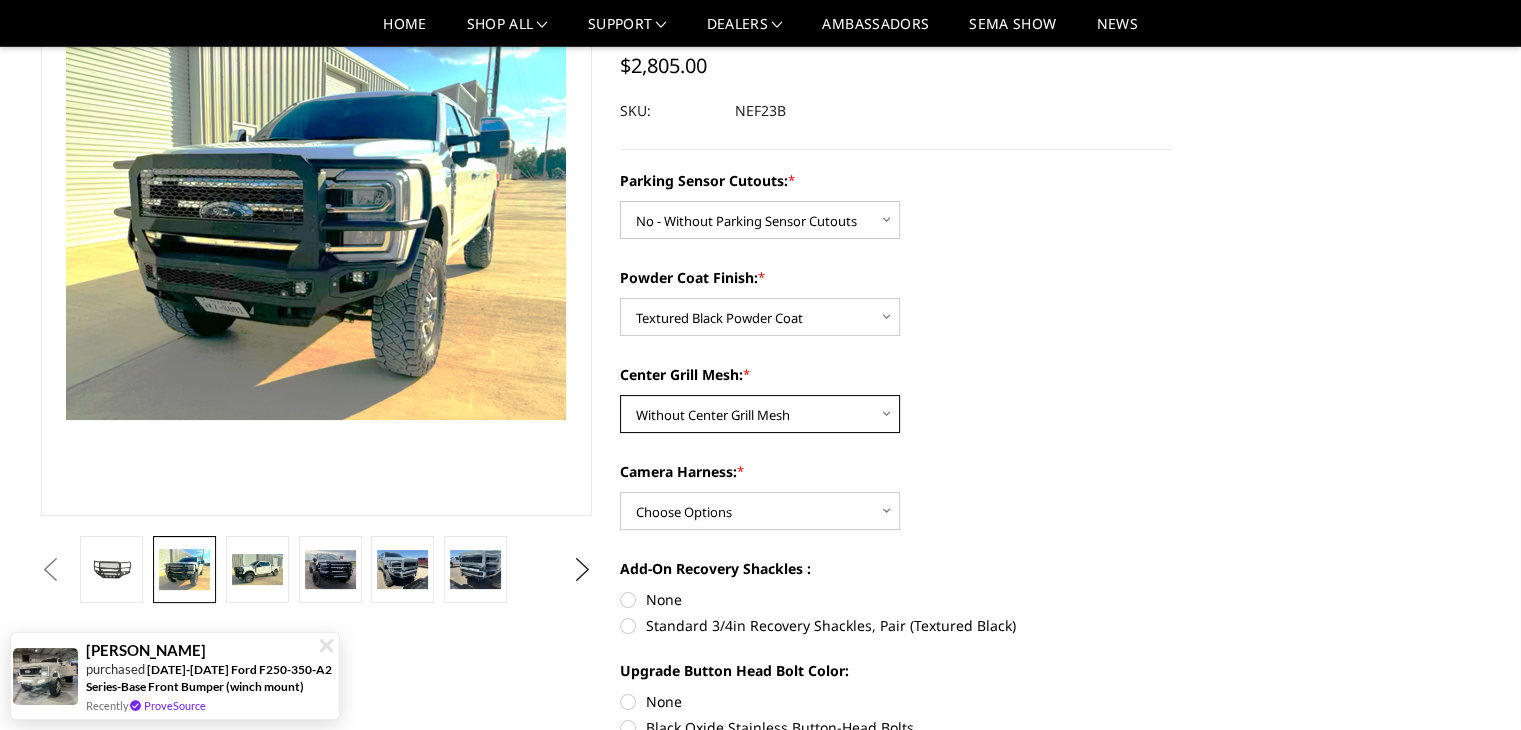 scroll, scrollTop: 232, scrollLeft: 0, axis: vertical 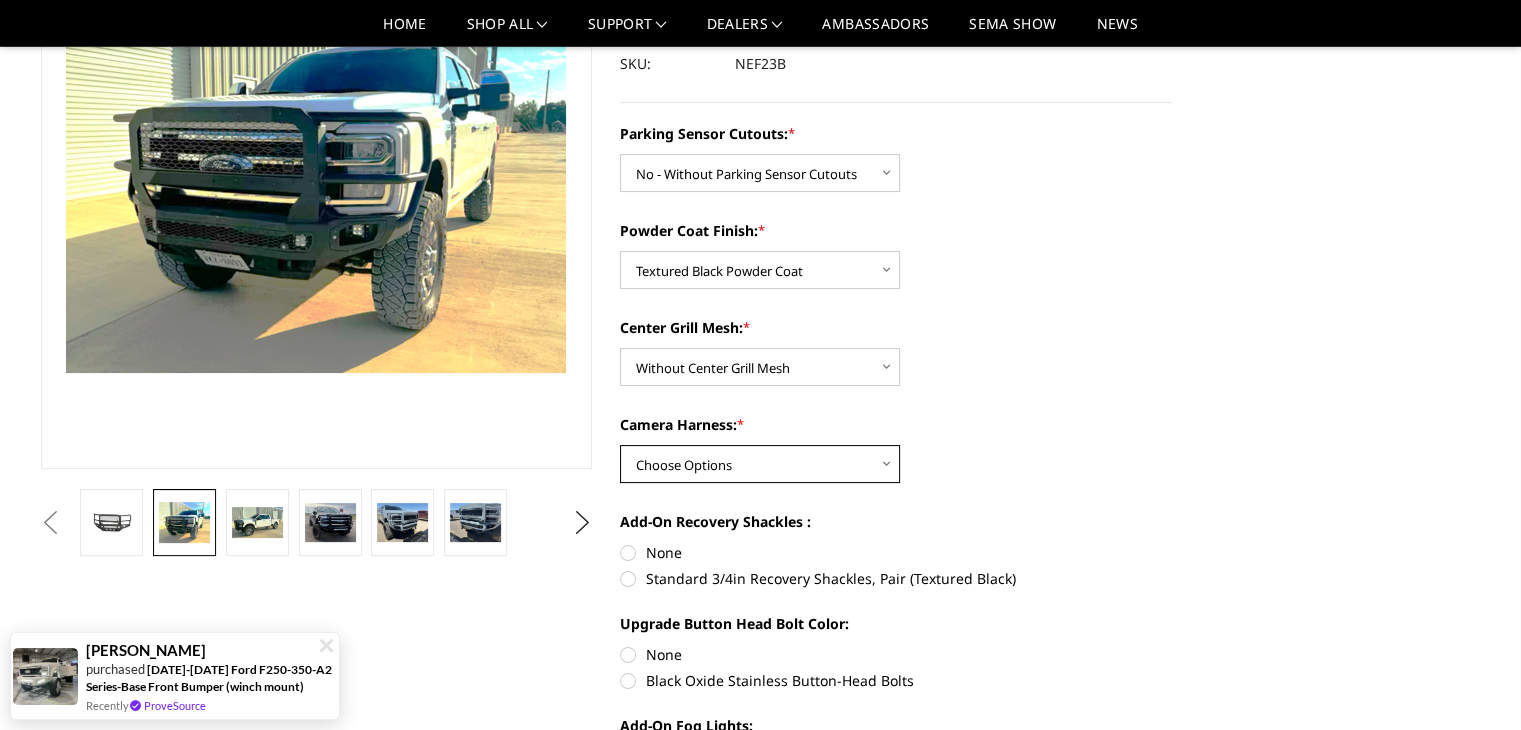 click on "Choose Options
WITH Camera Harness
WITHOUT Camera Harness" at bounding box center [760, 464] 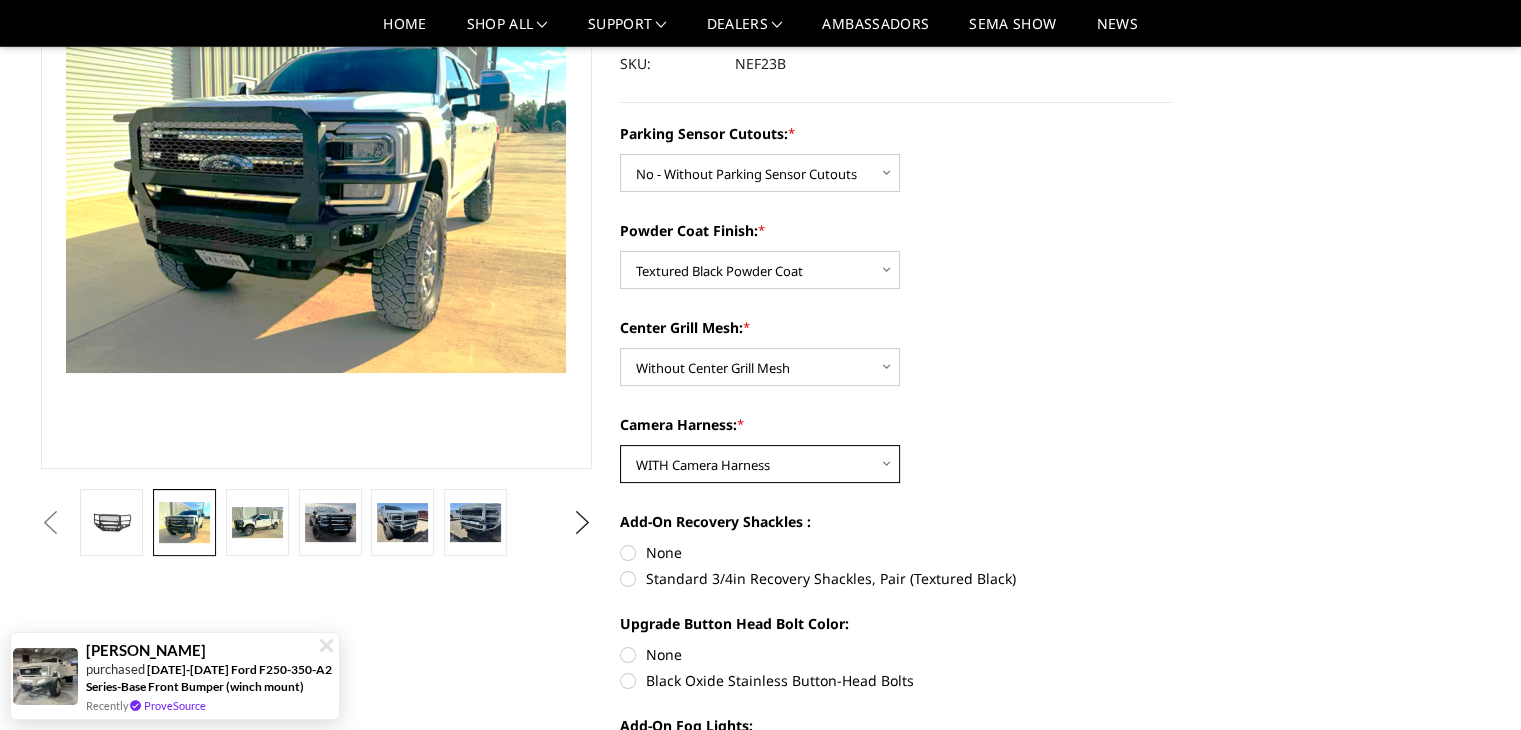 click on "Choose Options
WITH Camera Harness
WITHOUT Camera Harness" at bounding box center [760, 464] 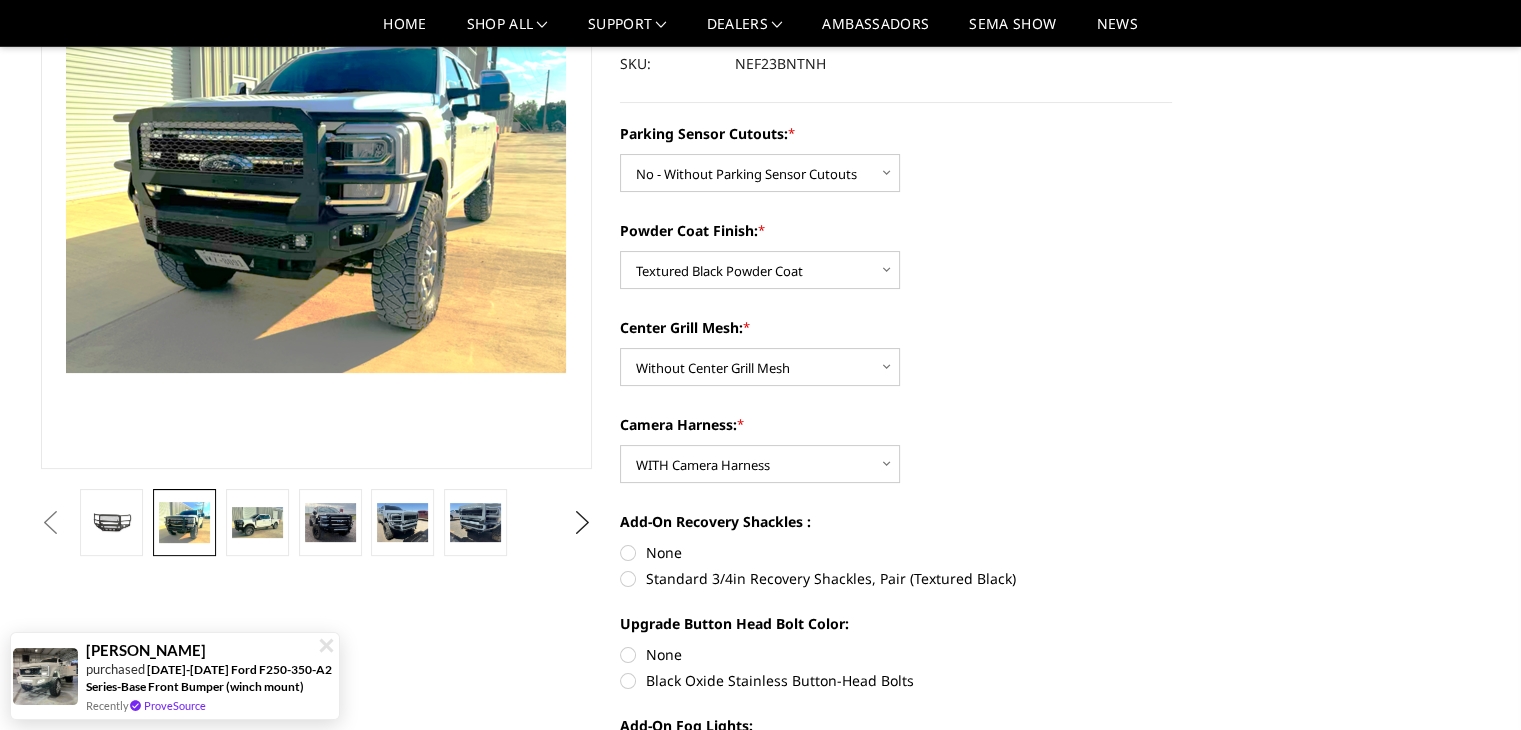 click on "Camera Harness:
*
Choose Options
WITH Camera Harness
WITHOUT Camera Harness" at bounding box center (896, 448) 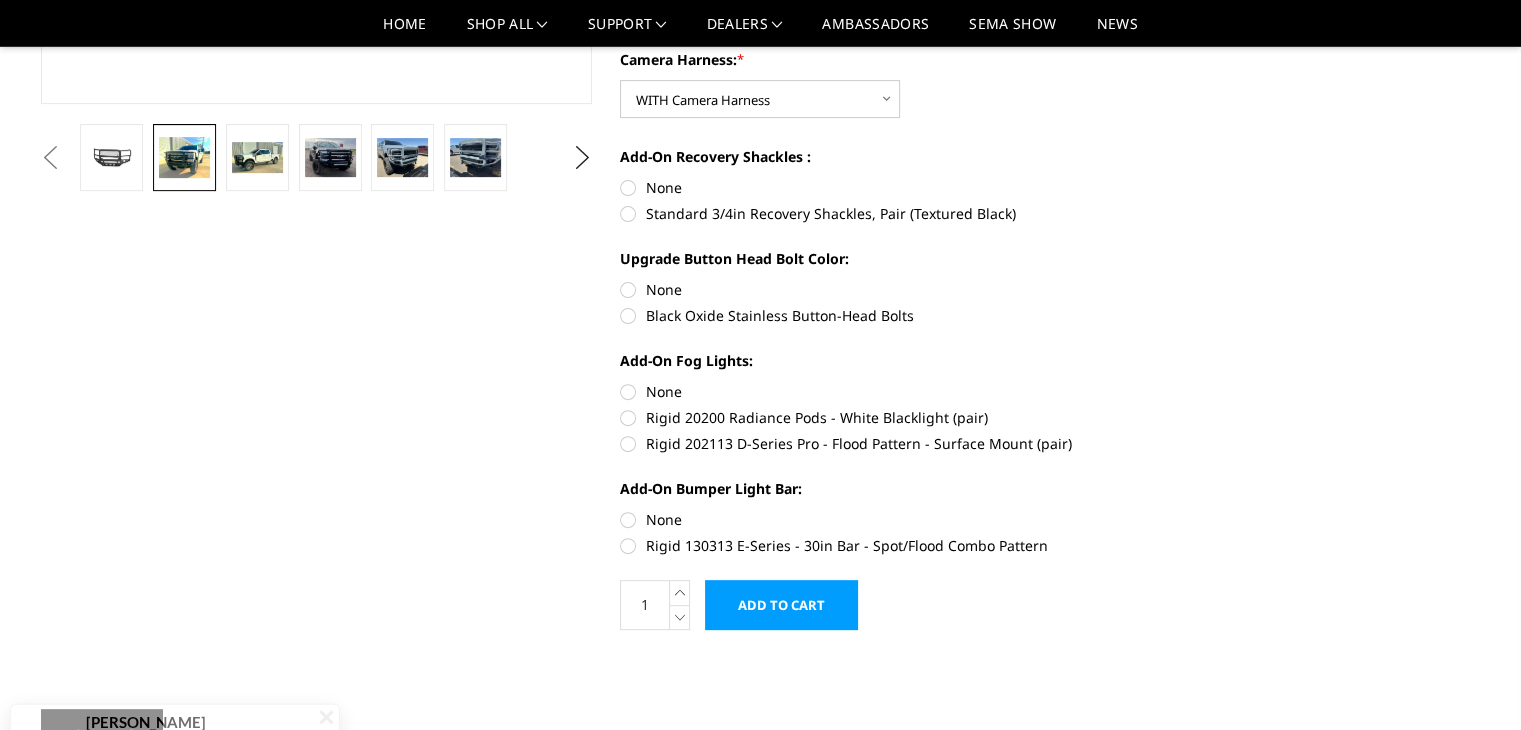 scroll, scrollTop: 632, scrollLeft: 0, axis: vertical 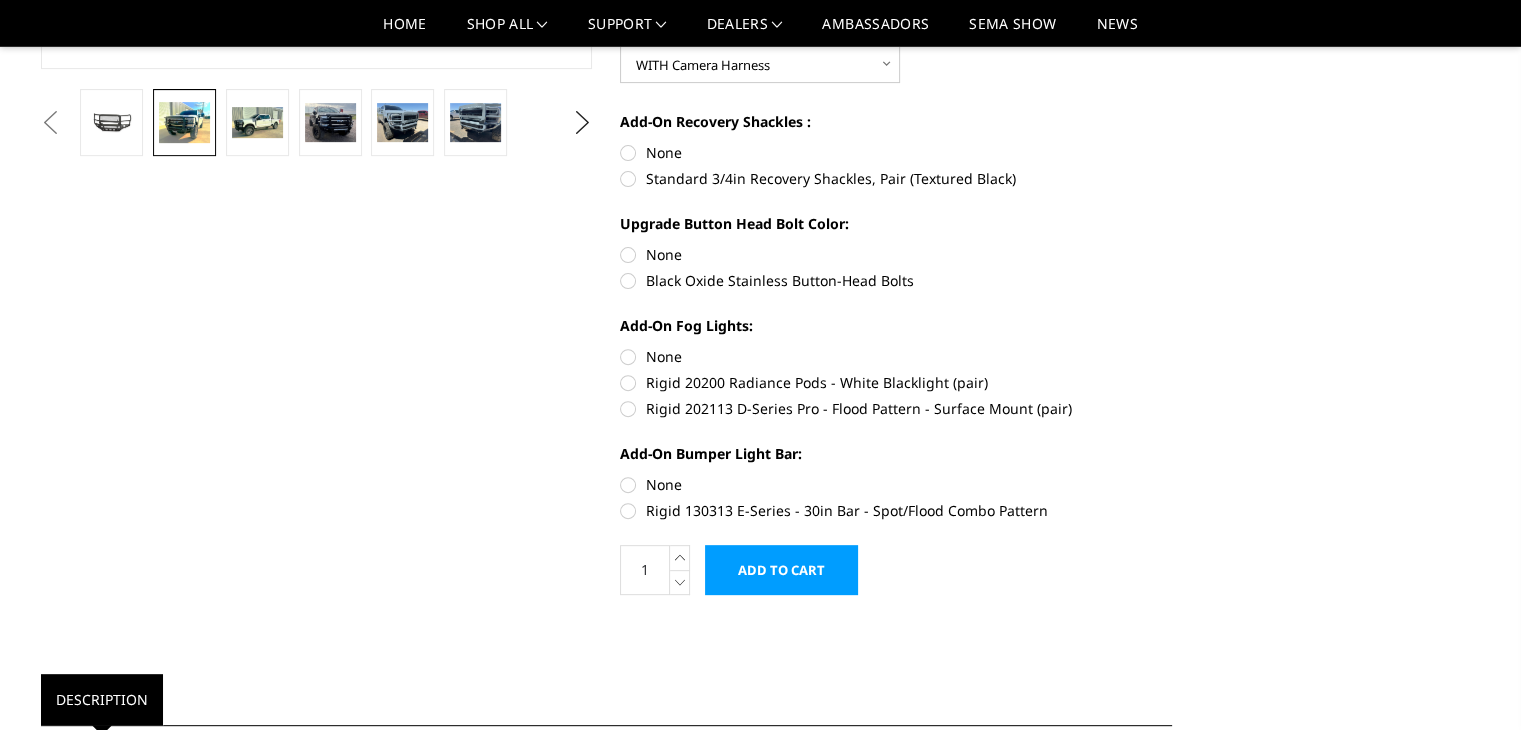 click on "Rigid 130313 E-Series - 30in Bar - Spot/Flood Combo Pattern" at bounding box center [896, 510] 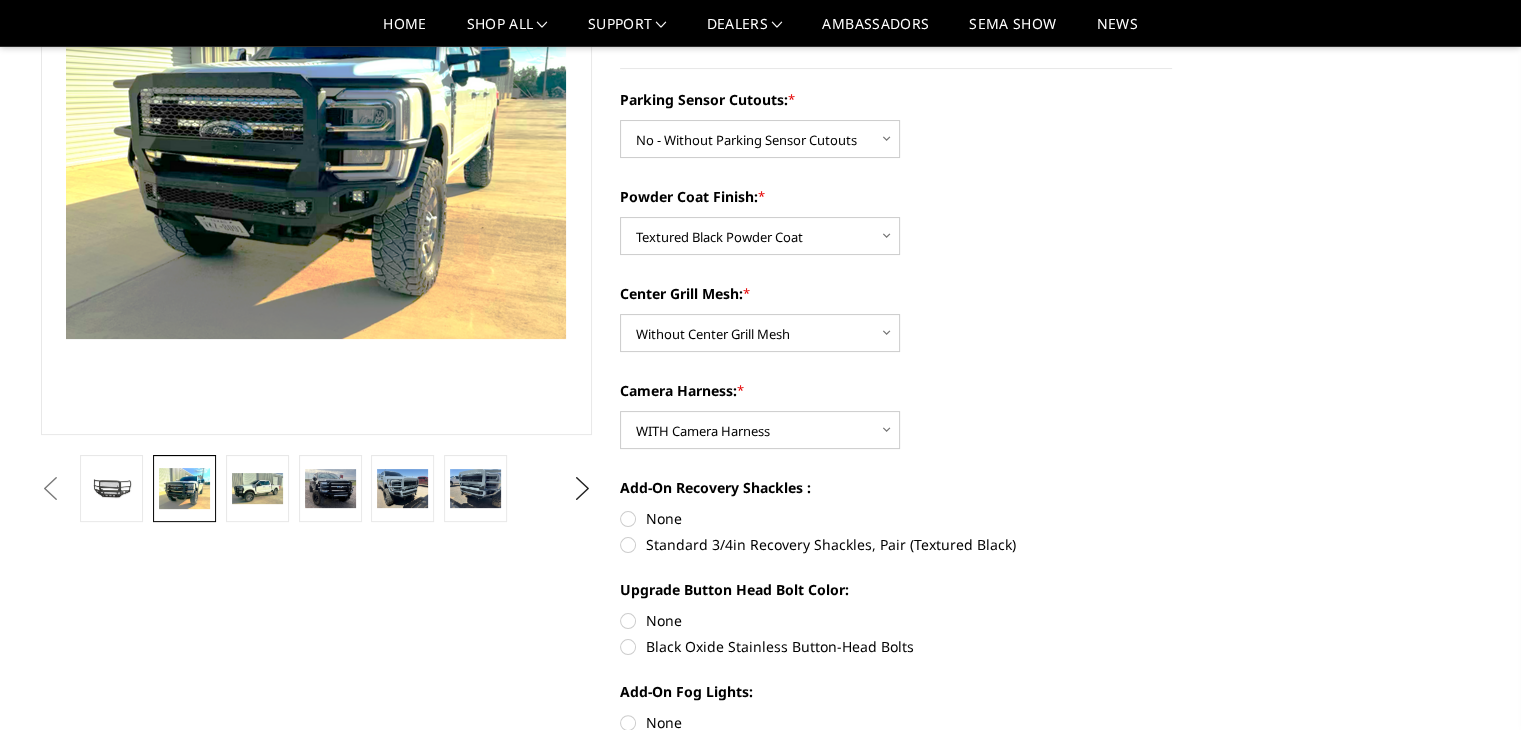 scroll, scrollTop: 232, scrollLeft: 0, axis: vertical 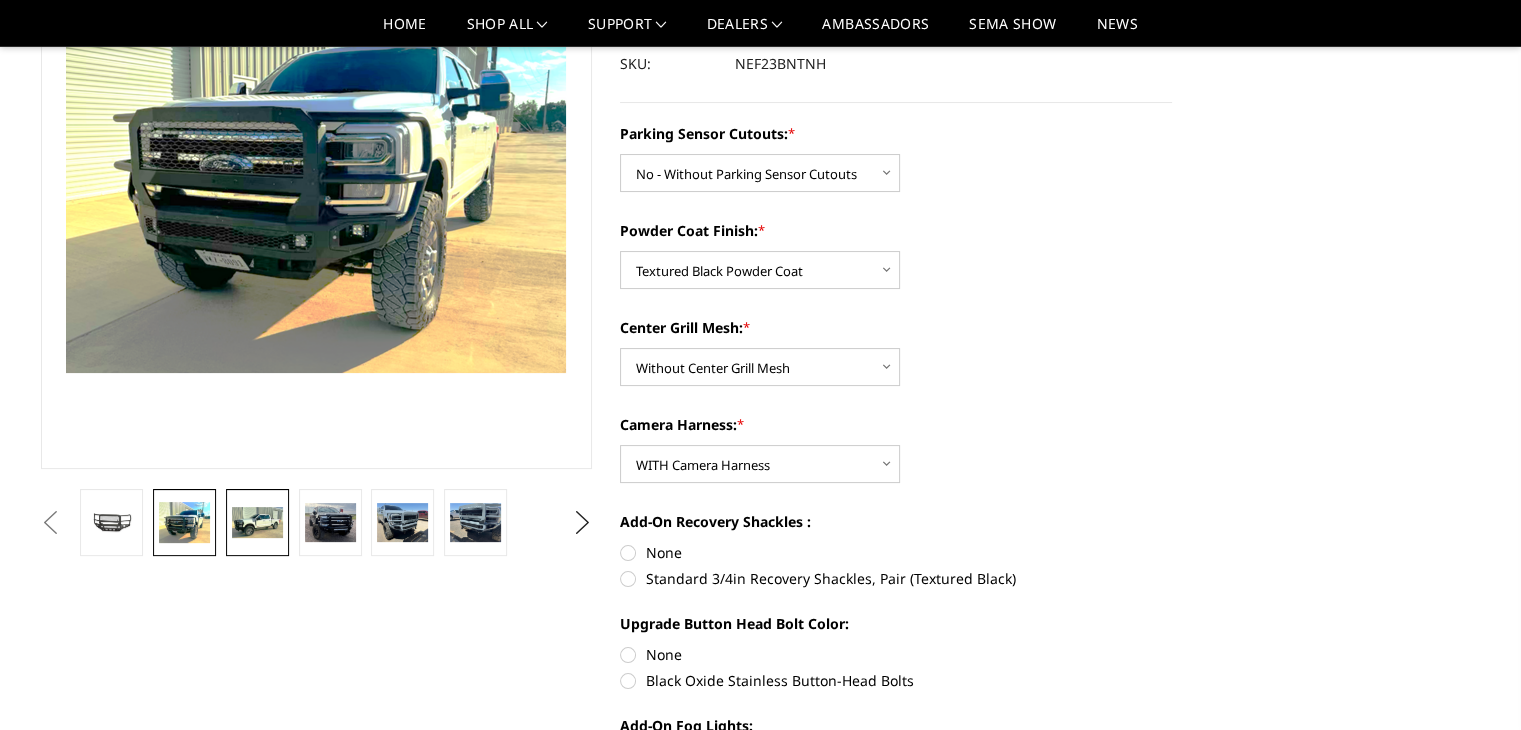 click at bounding box center [257, 522] 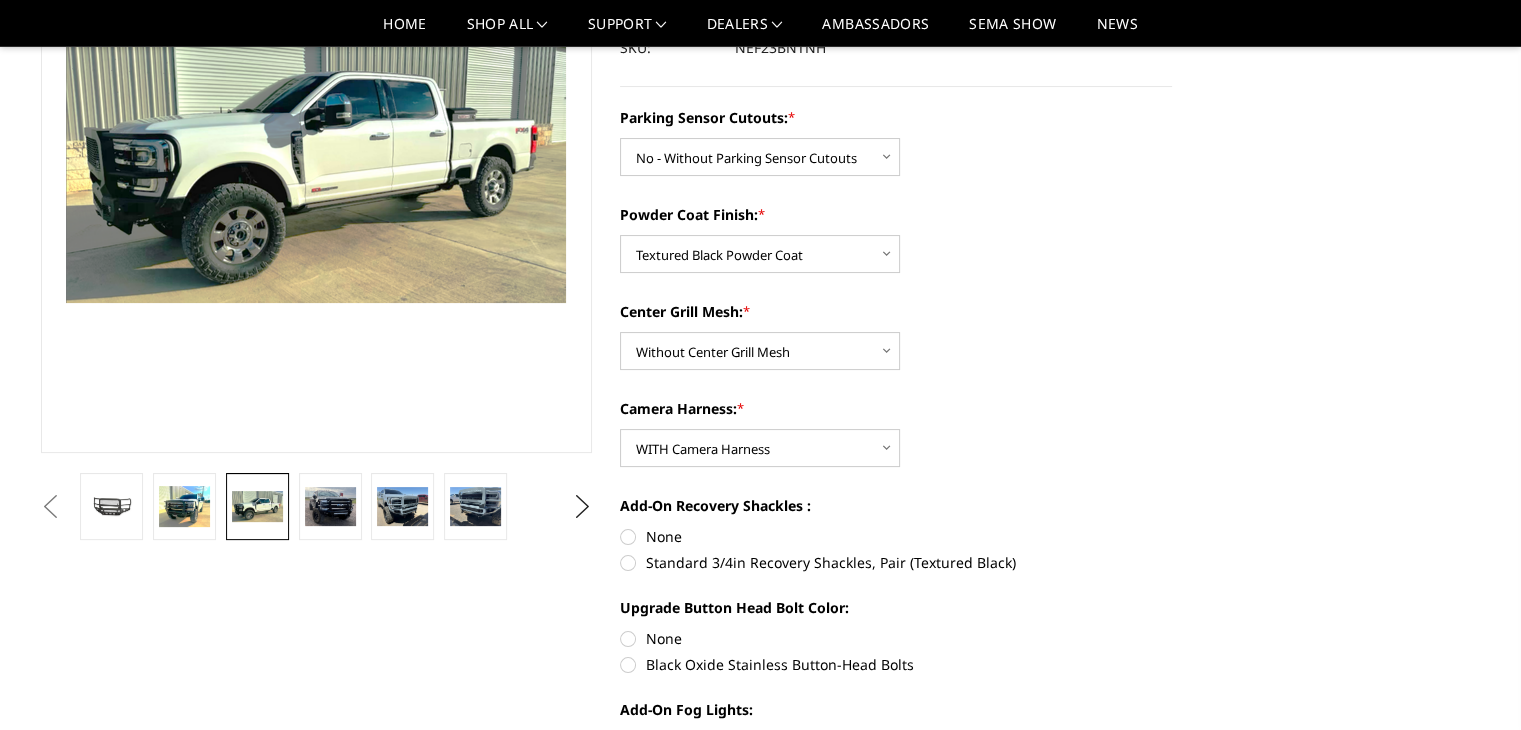 scroll, scrollTop: 200, scrollLeft: 0, axis: vertical 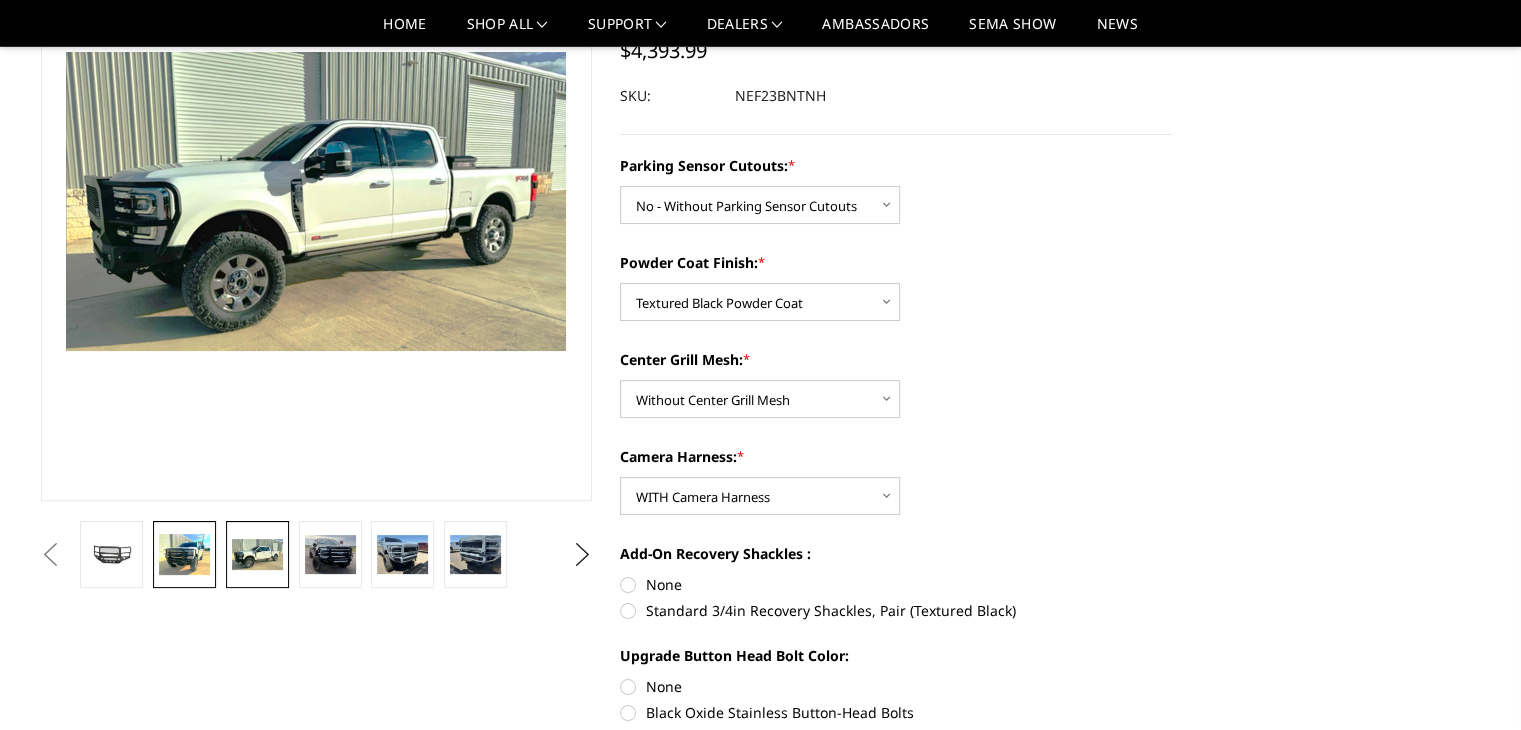 click at bounding box center (184, 554) 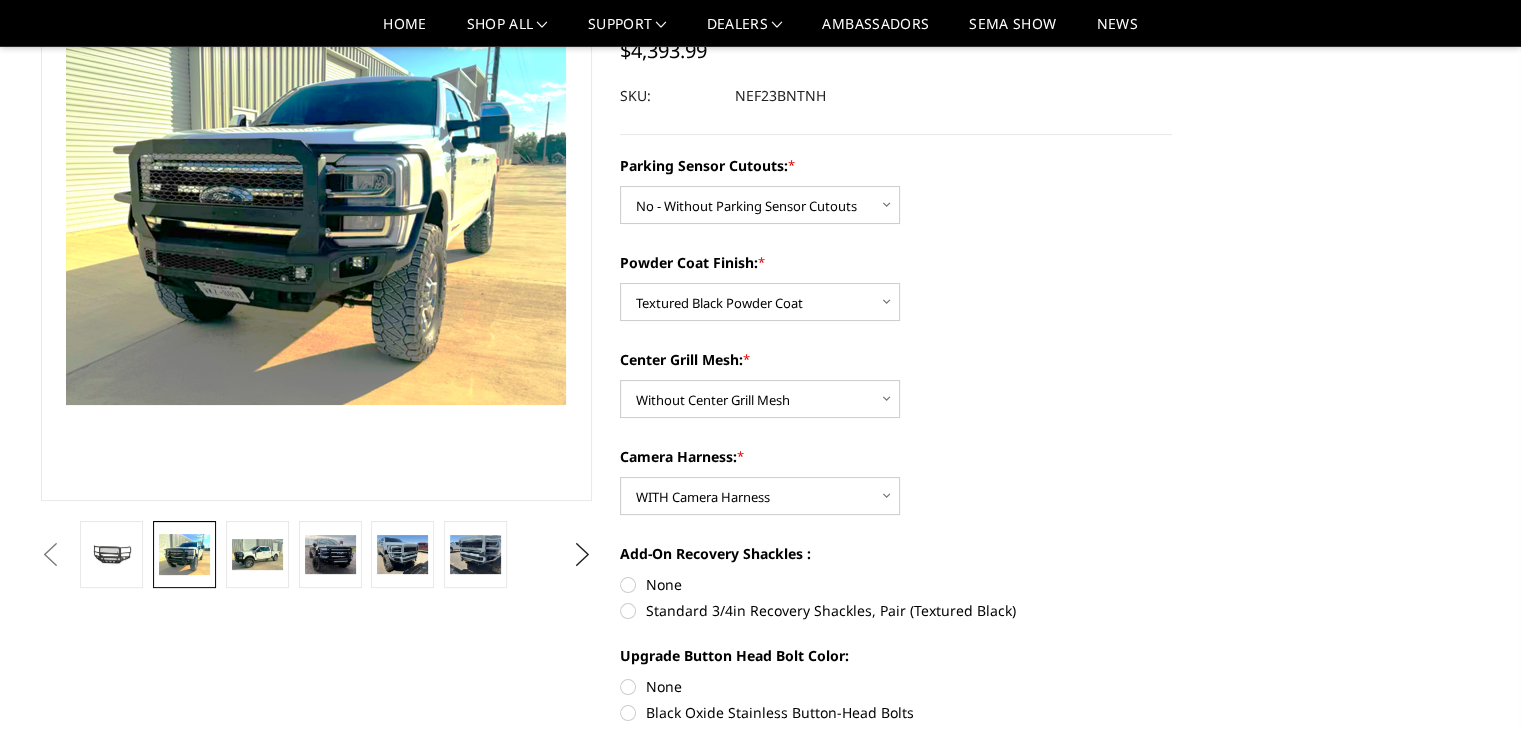 scroll, scrollTop: 145, scrollLeft: 0, axis: vertical 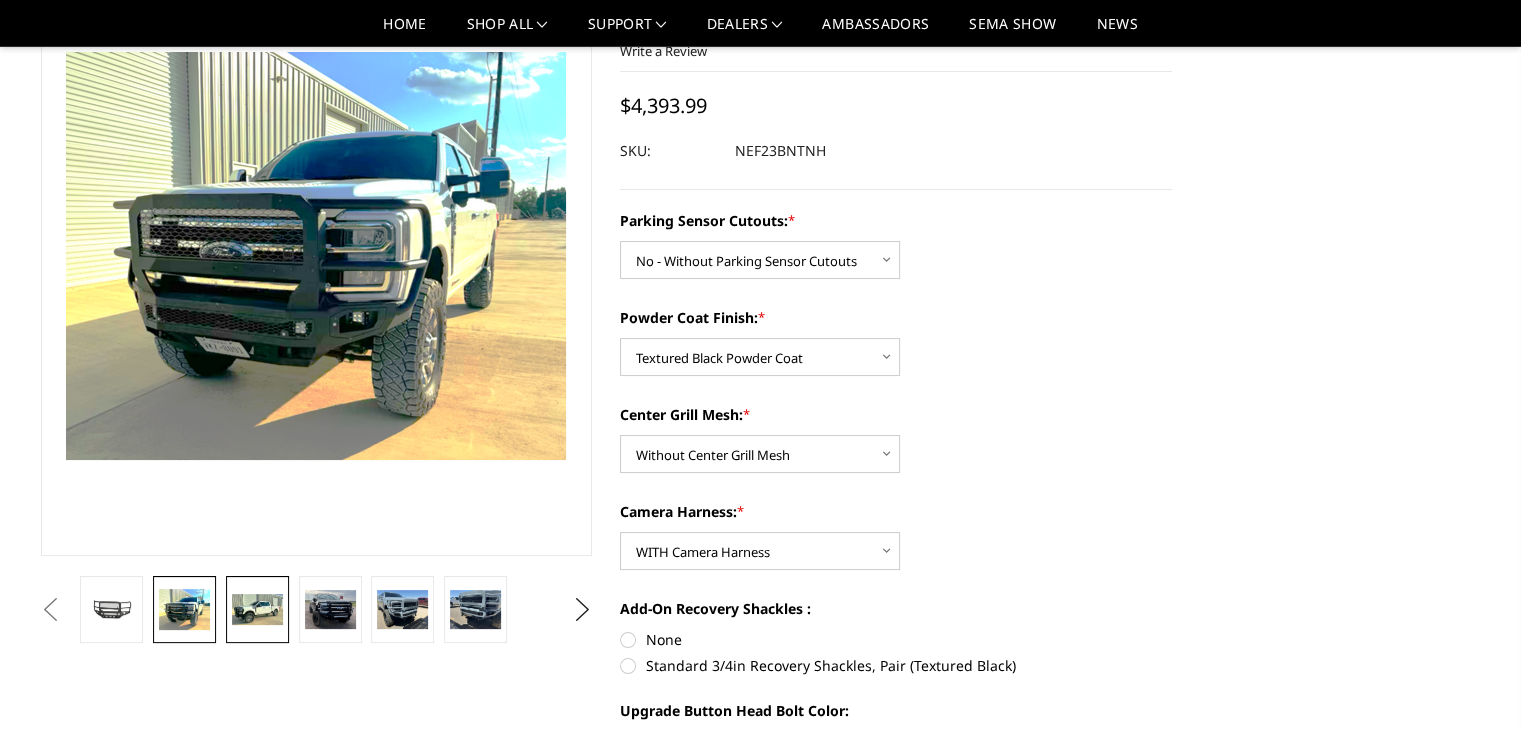 click at bounding box center (257, 609) 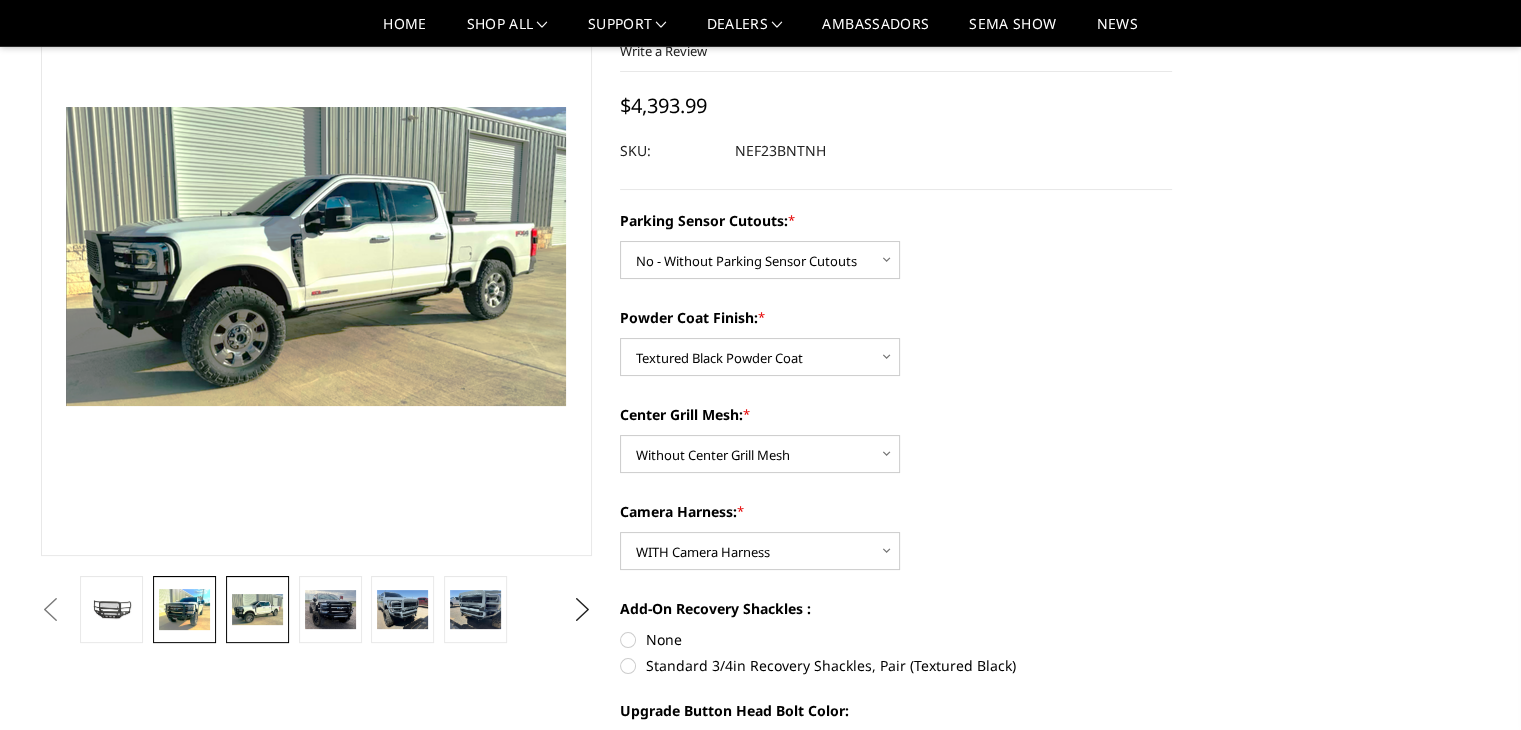 click at bounding box center (184, 609) 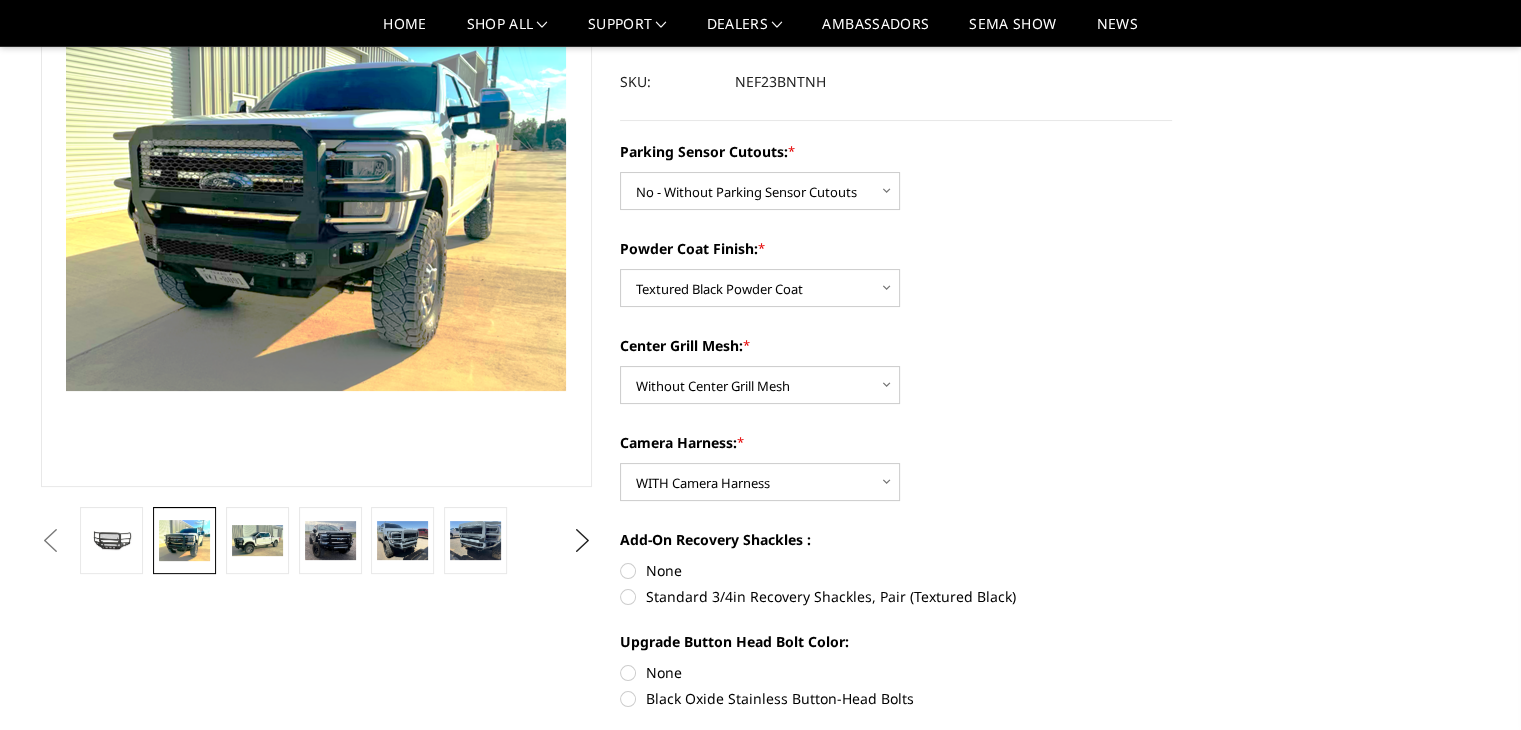 scroll, scrollTop: 245, scrollLeft: 0, axis: vertical 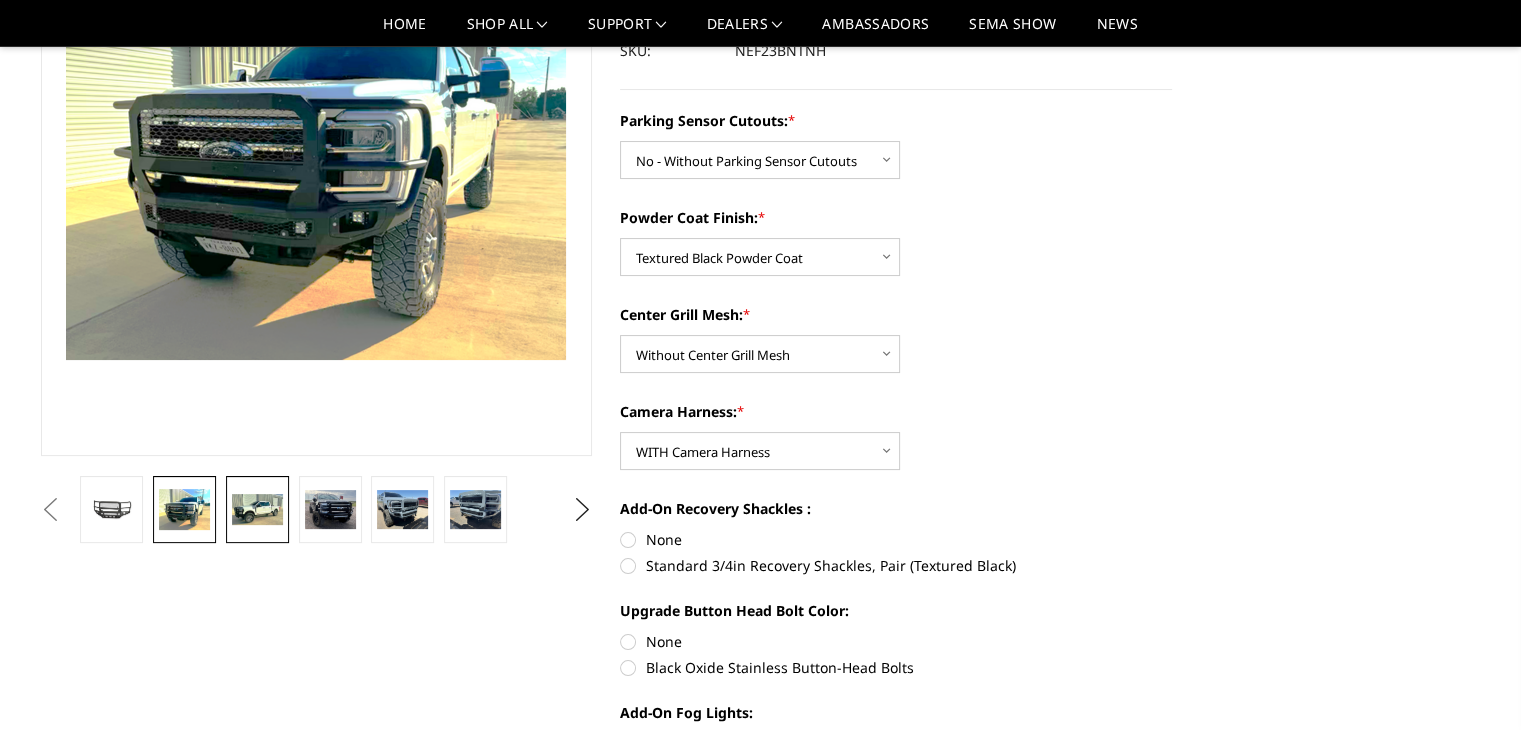 click at bounding box center [257, 509] 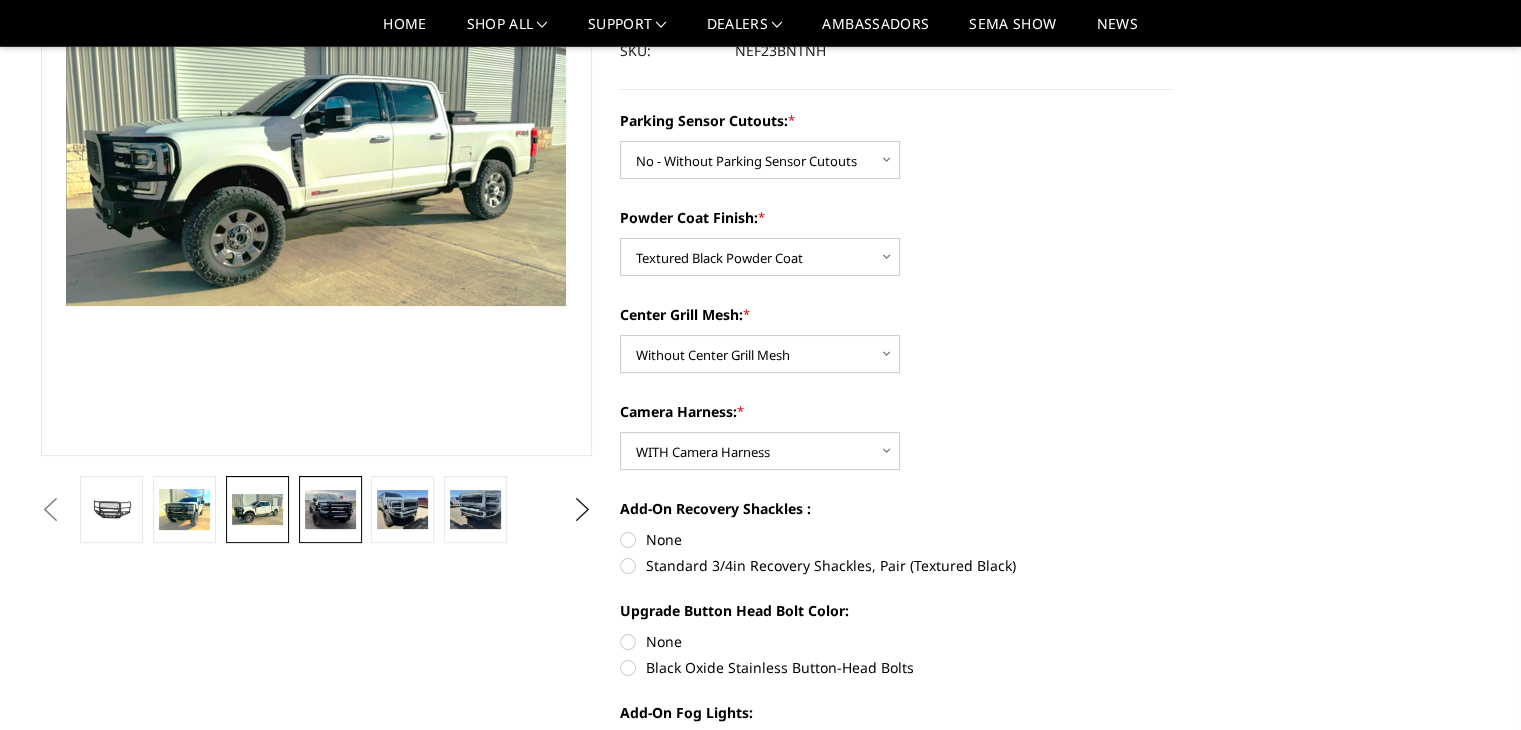 click at bounding box center (330, 509) 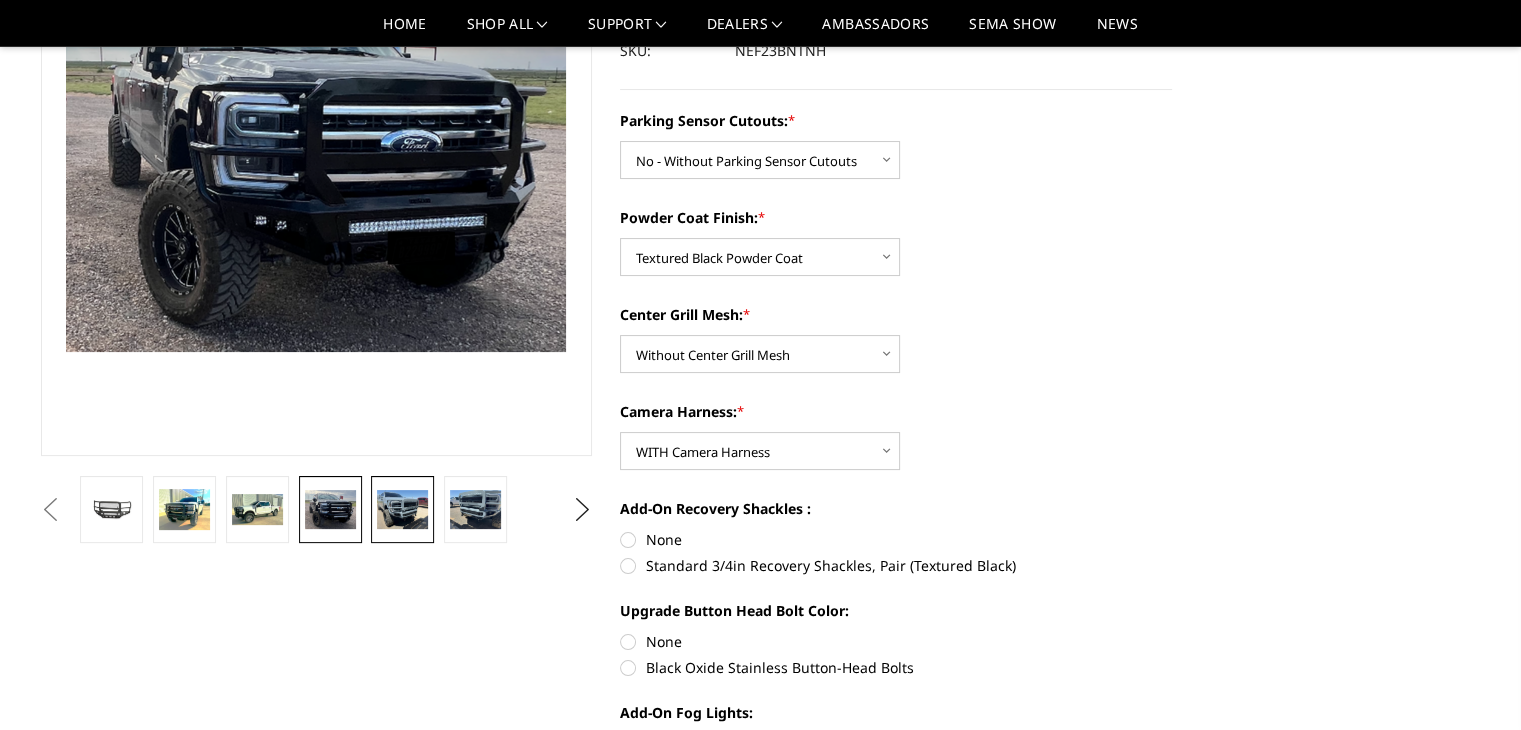 click at bounding box center (402, 509) 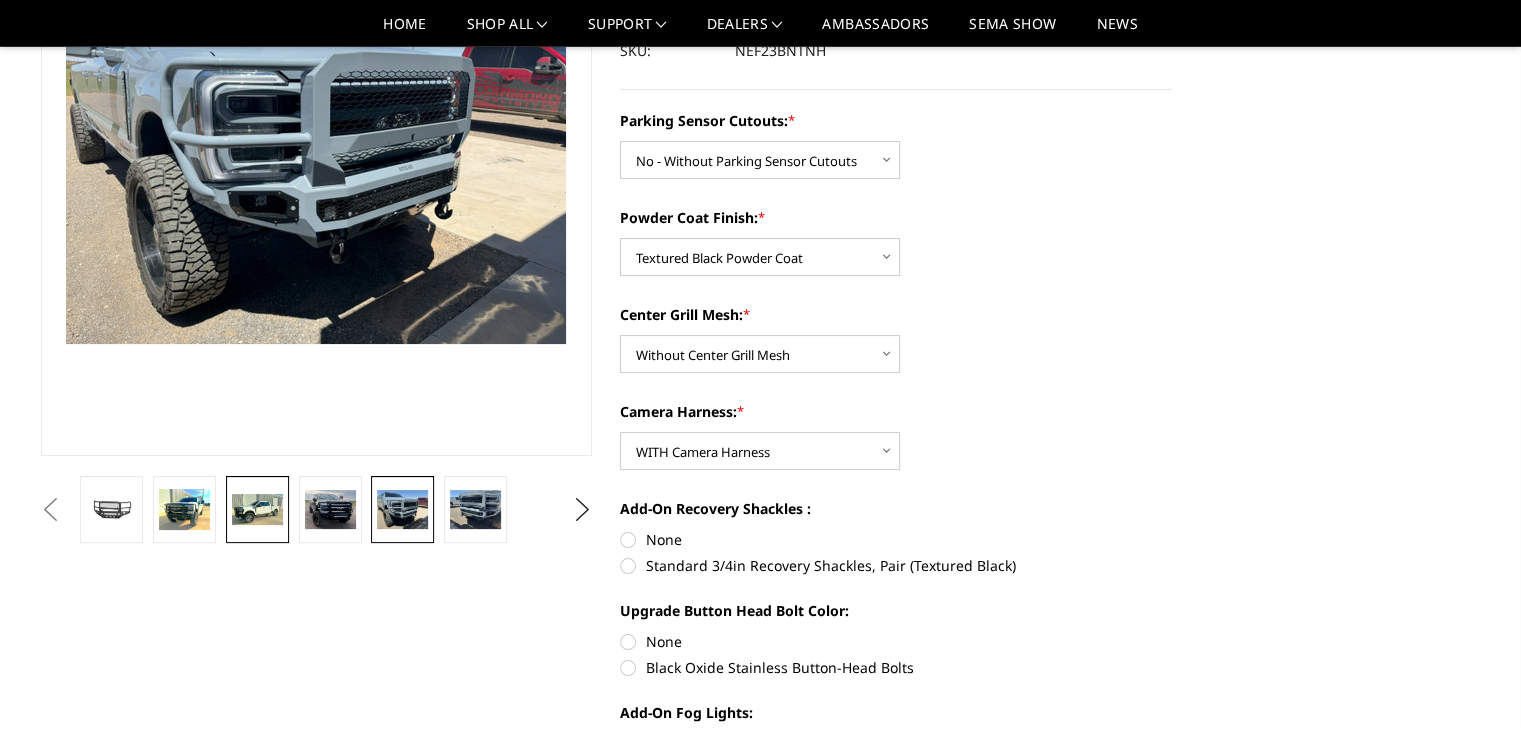 click at bounding box center [257, 509] 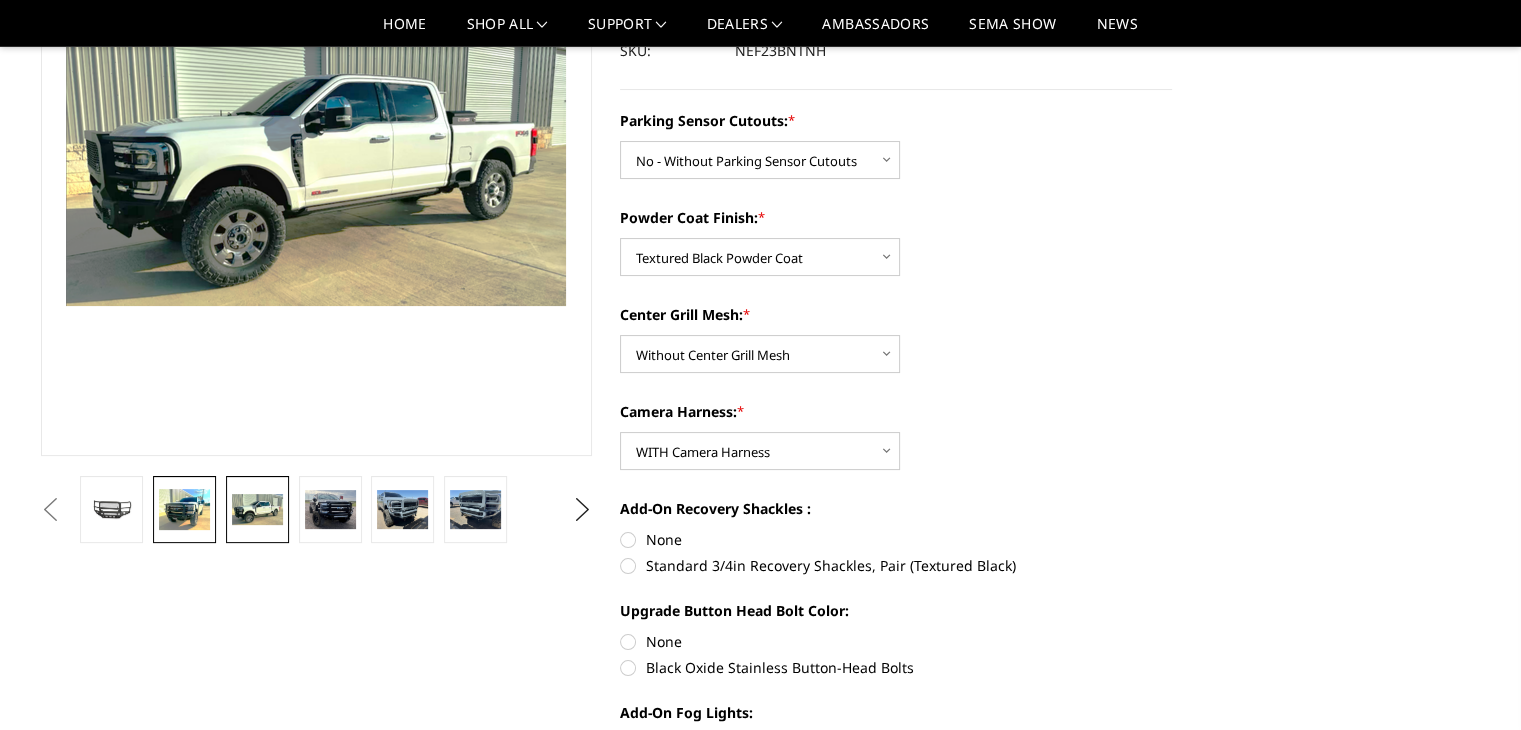 click at bounding box center (184, 509) 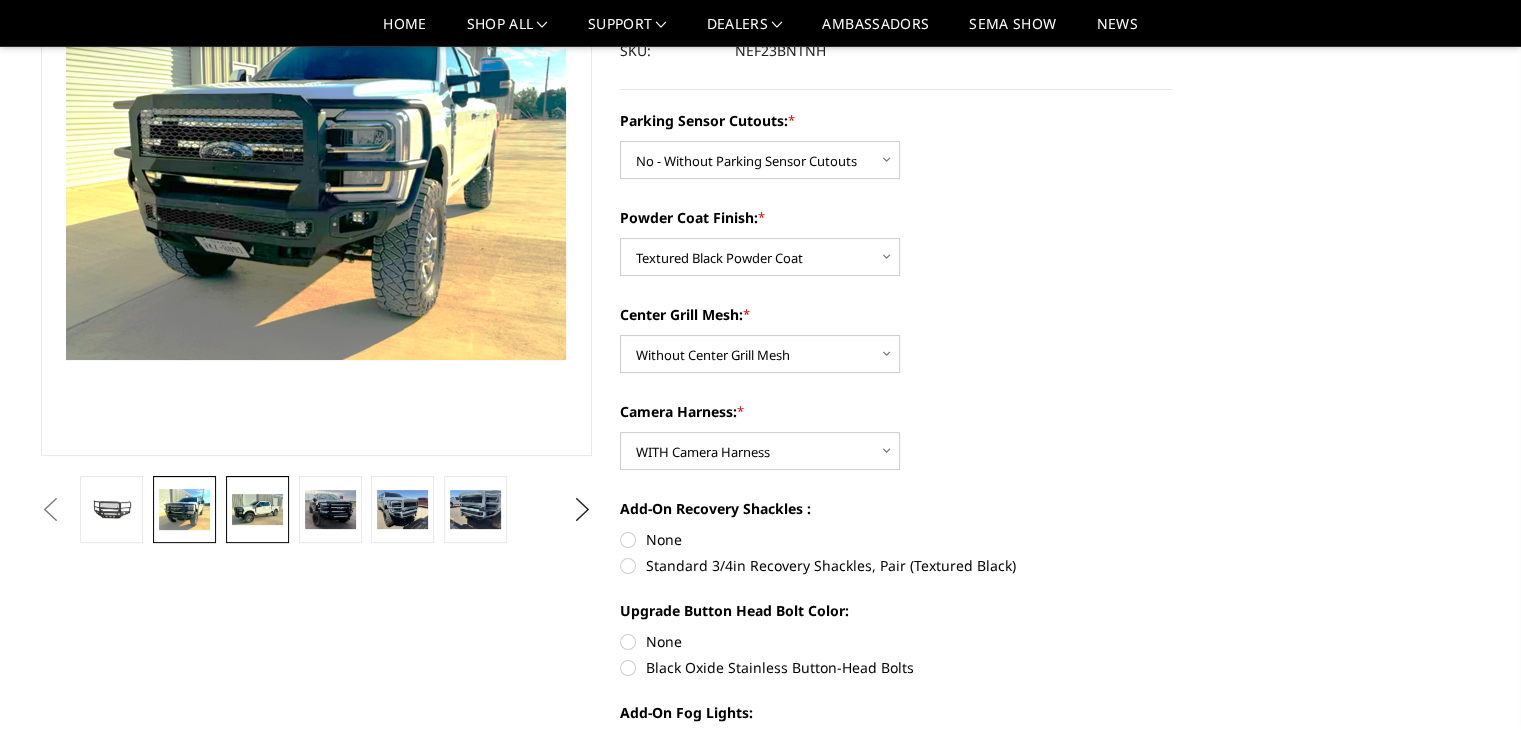 click at bounding box center (257, 509) 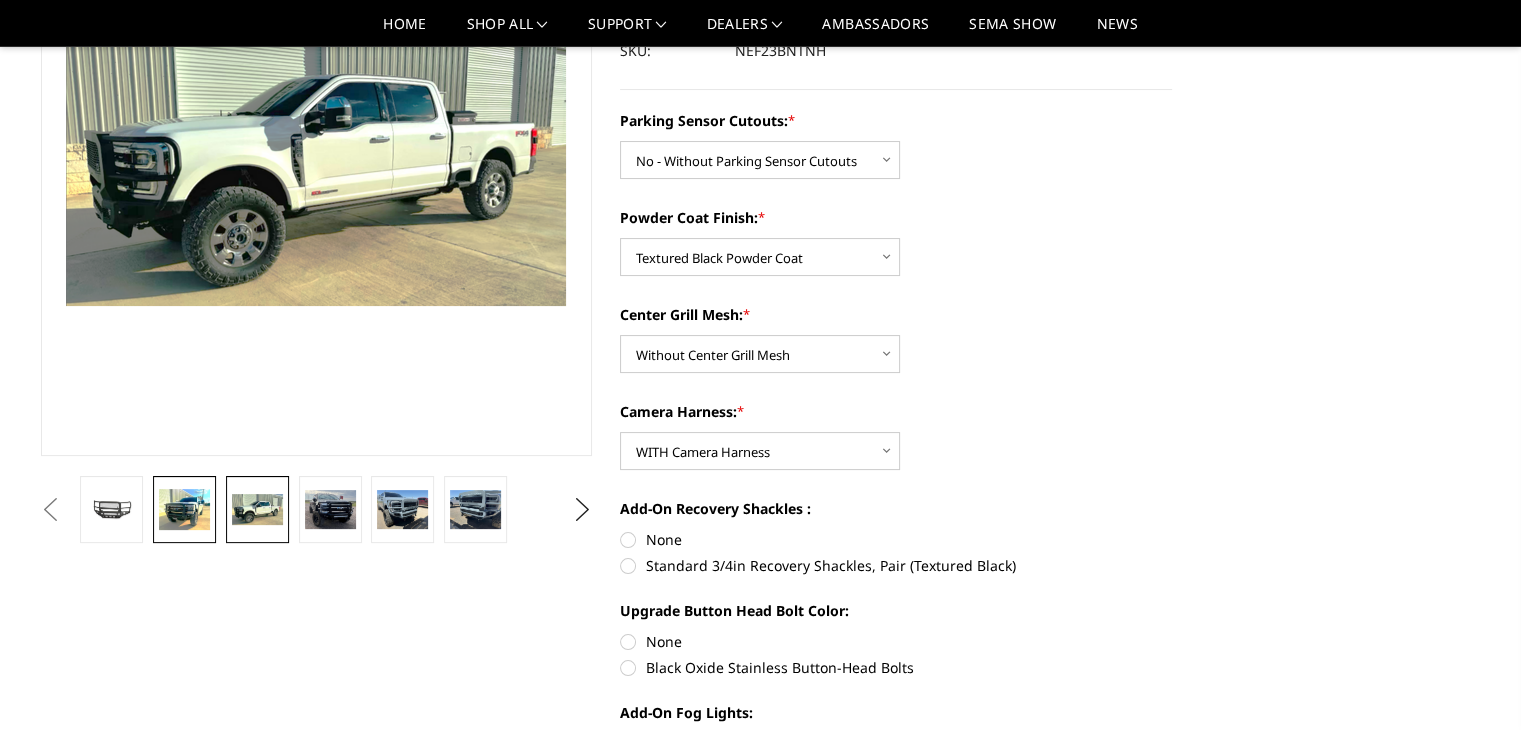 click at bounding box center (184, 509) 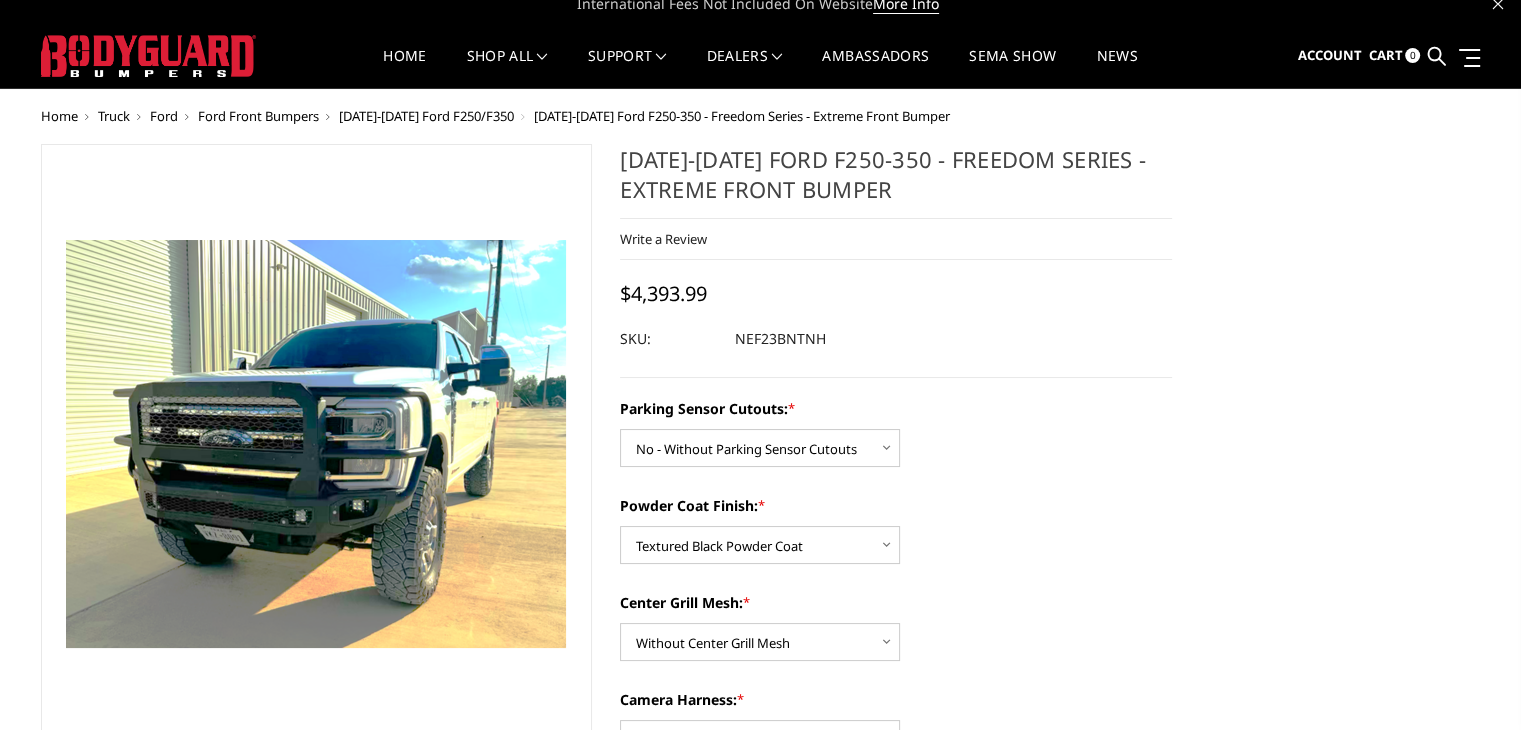 scroll, scrollTop: 0, scrollLeft: 0, axis: both 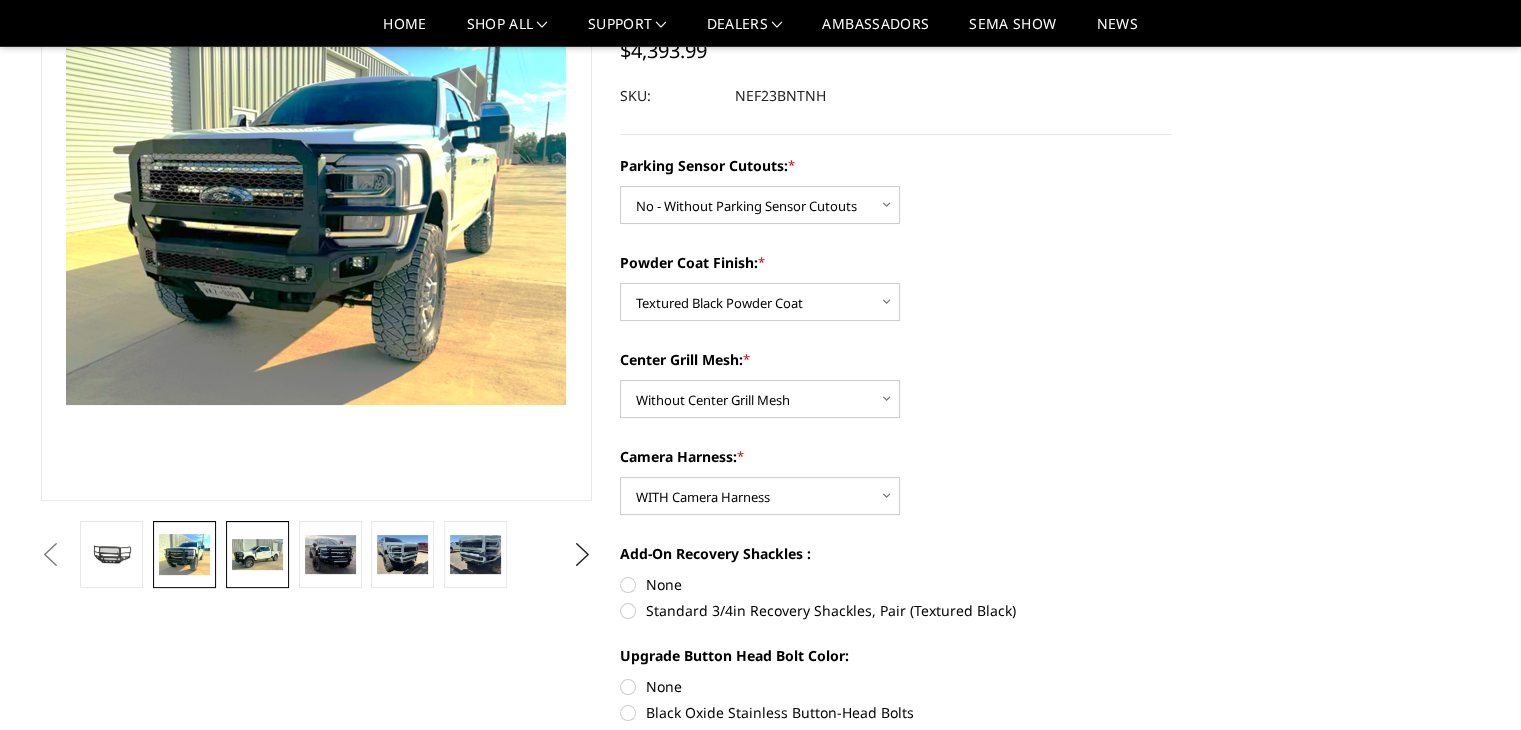 click at bounding box center [257, 554] 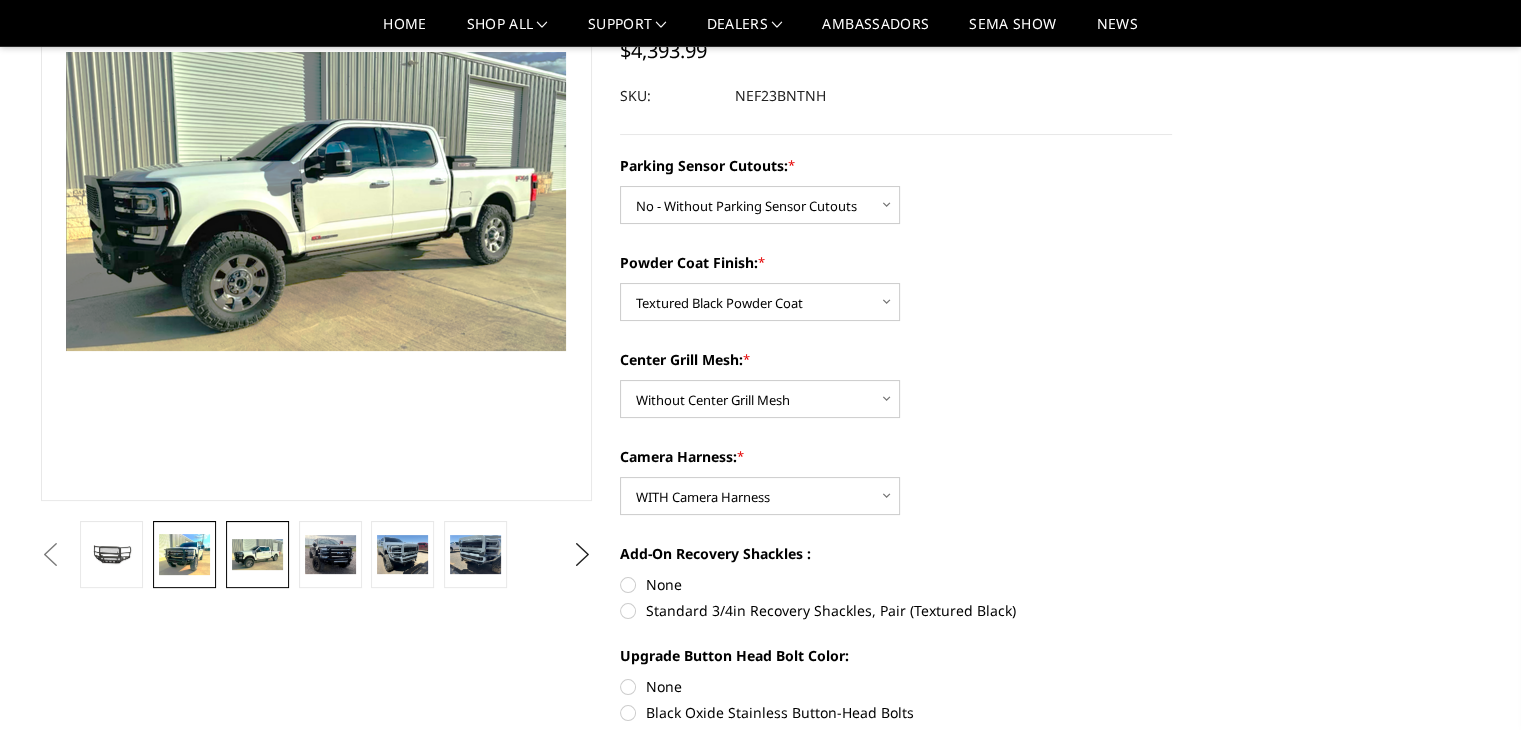 click at bounding box center [184, 554] 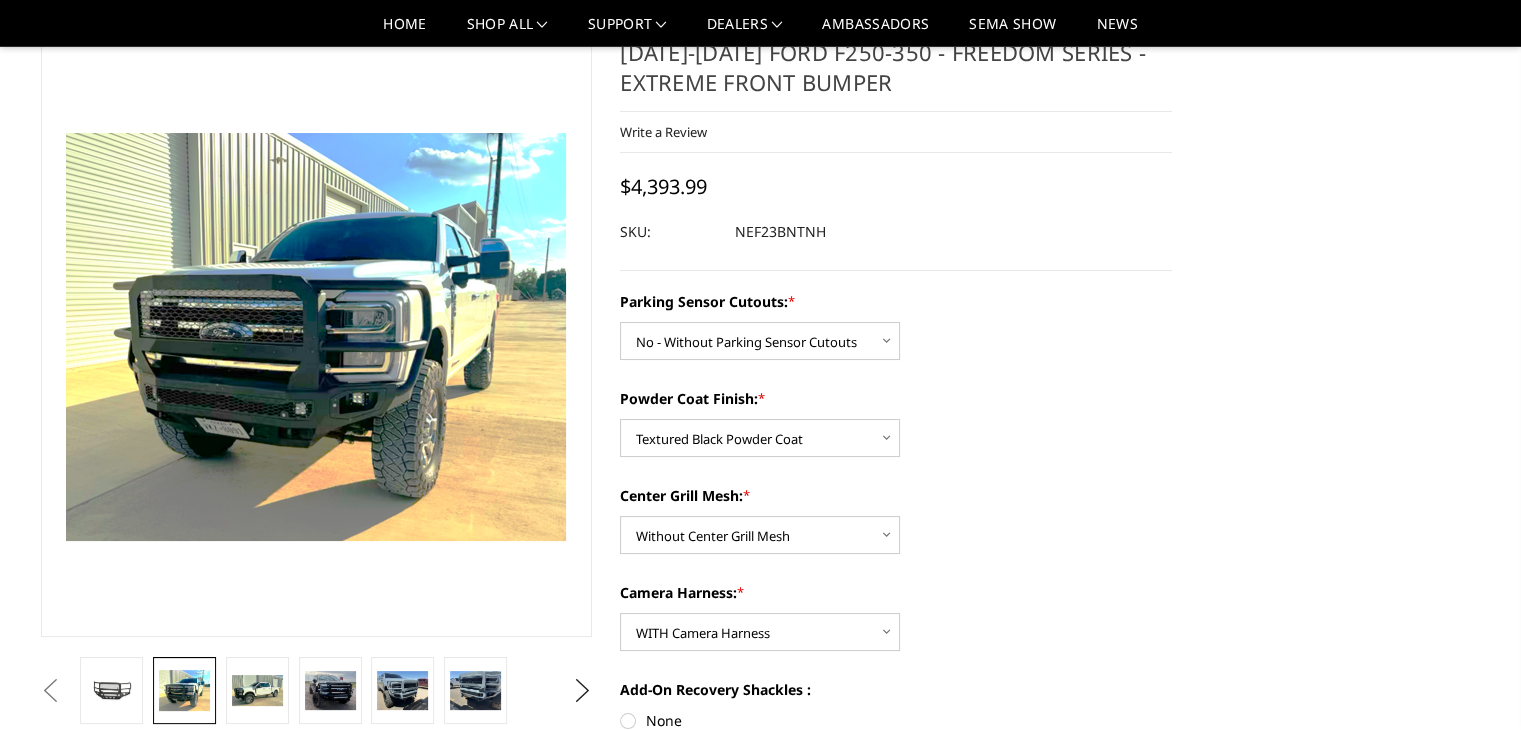 scroll, scrollTop: 100, scrollLeft: 0, axis: vertical 